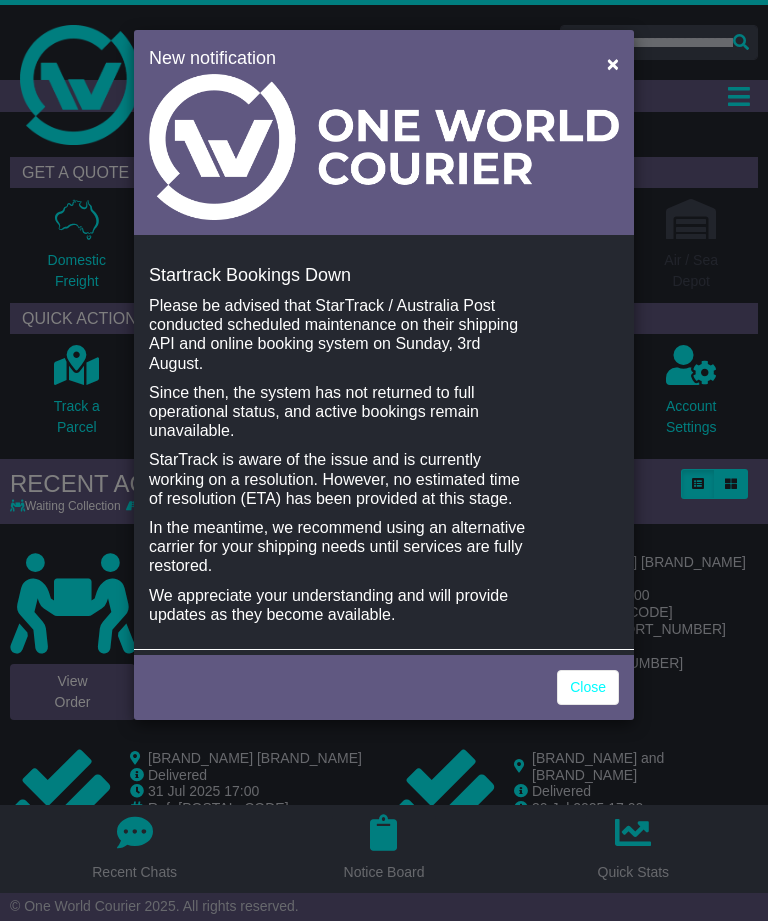 scroll, scrollTop: 0, scrollLeft: 0, axis: both 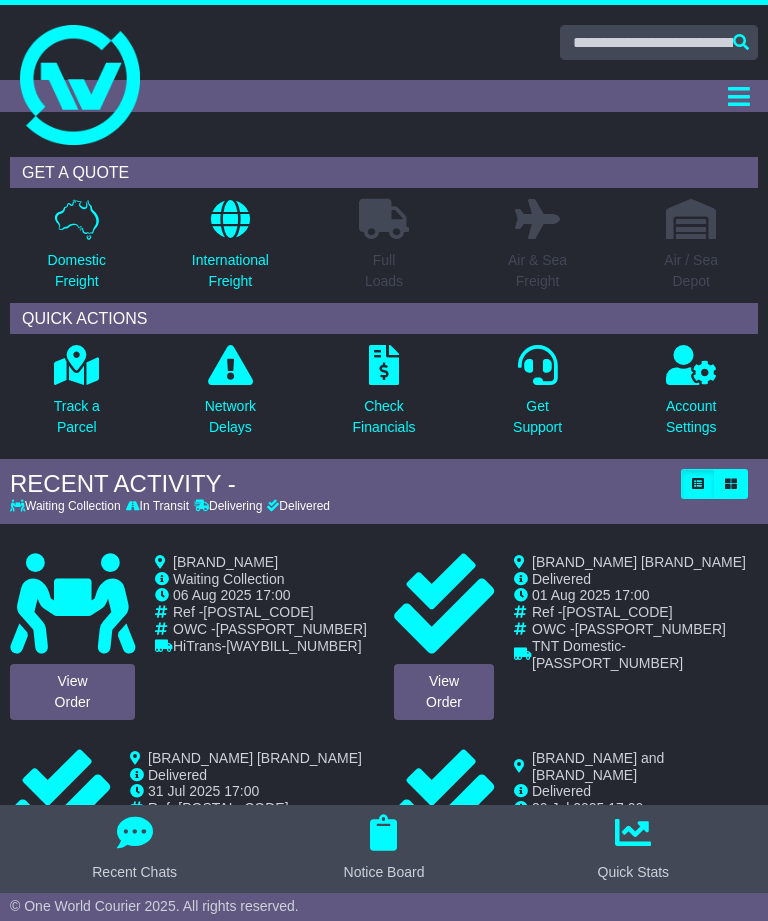 click on "Domestic Freight" at bounding box center [77, 271] 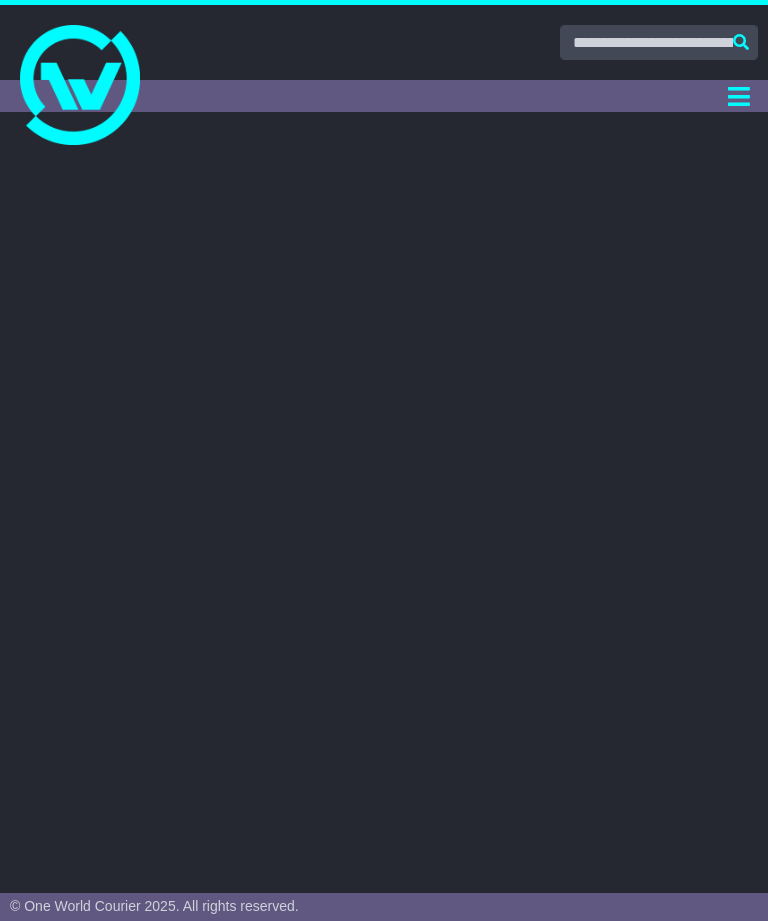 scroll, scrollTop: 0, scrollLeft: 0, axis: both 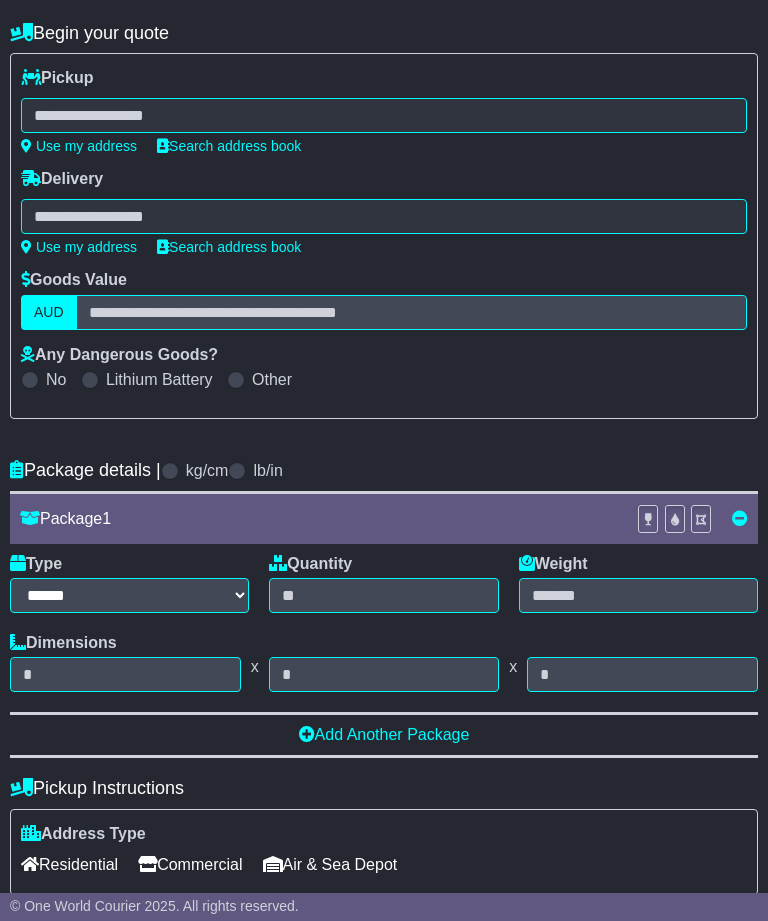 click at bounding box center (384, 115) 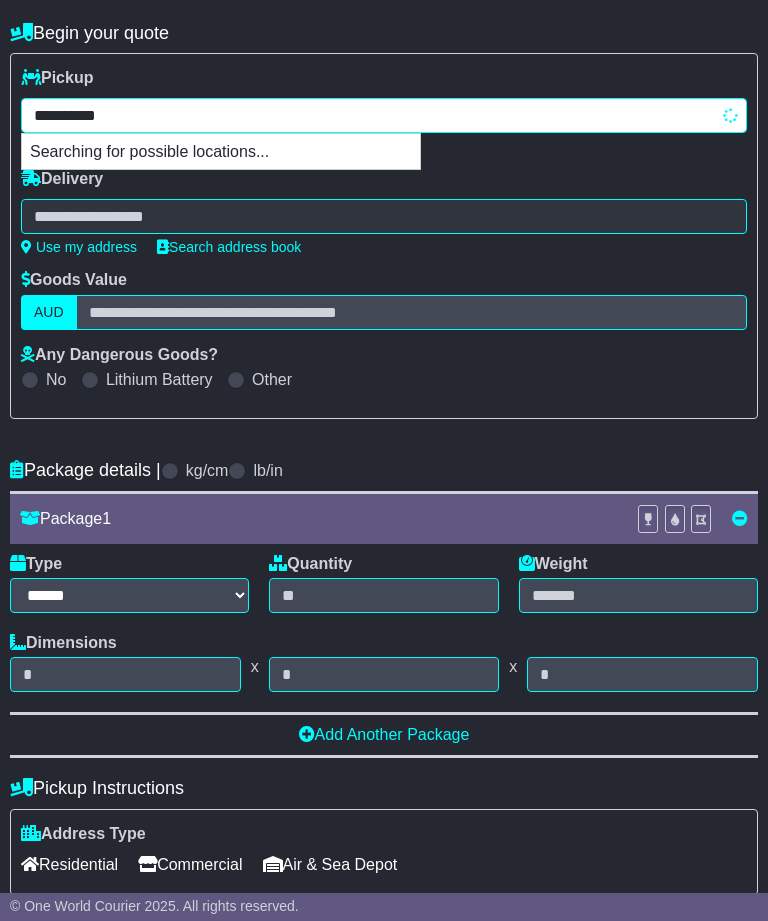 type on "**********" 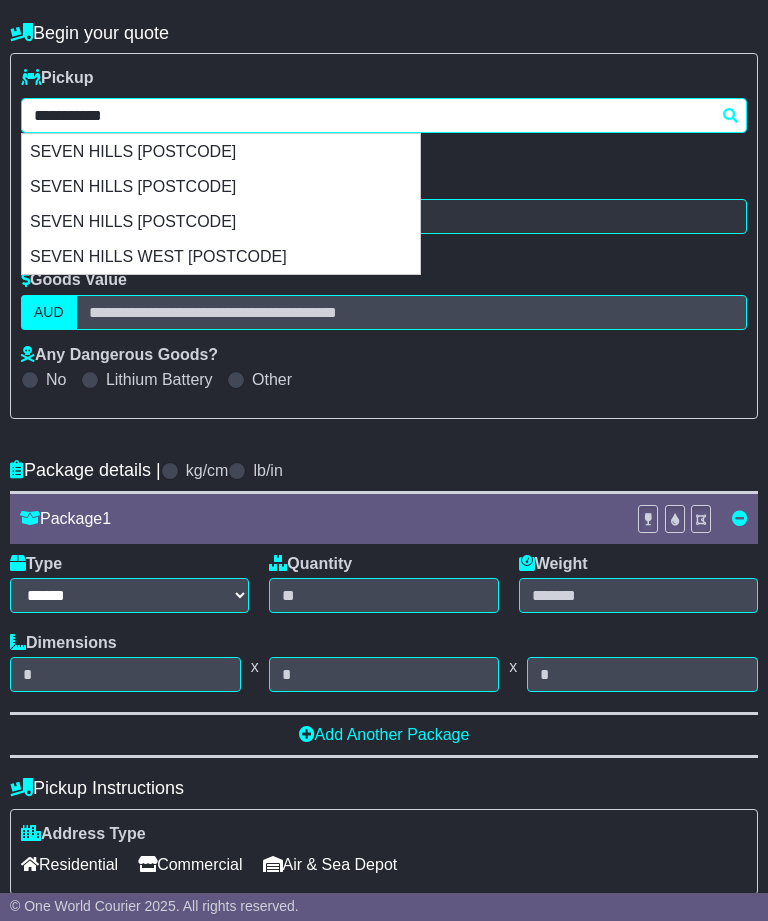 click on "SEVEN HILLS 2147" at bounding box center [221, 221] 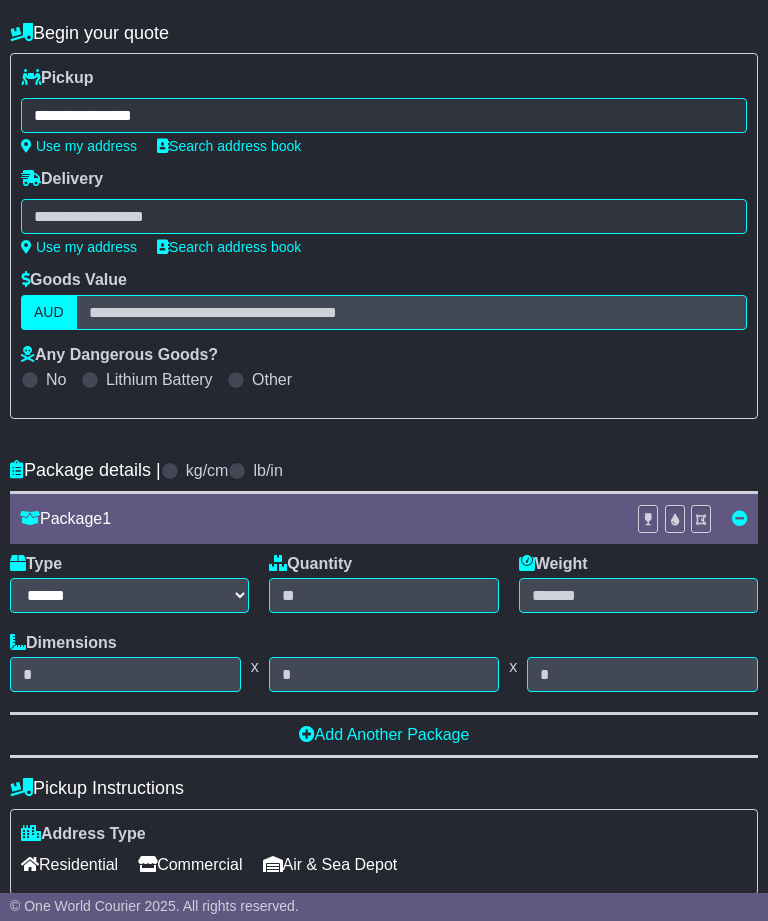 type on "**********" 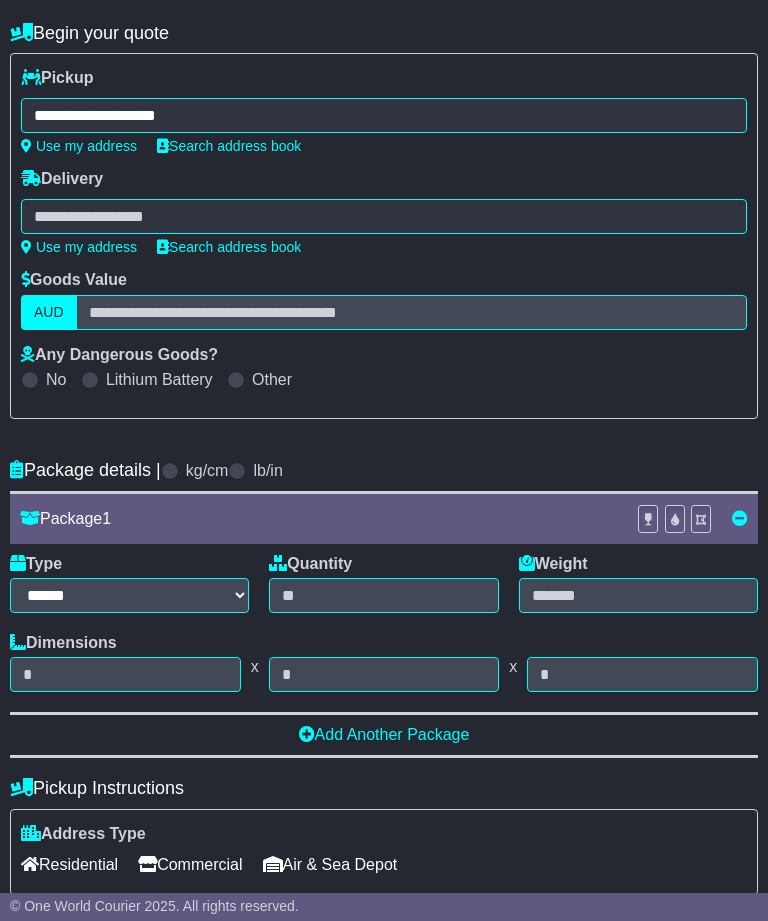 click at bounding box center [384, 216] 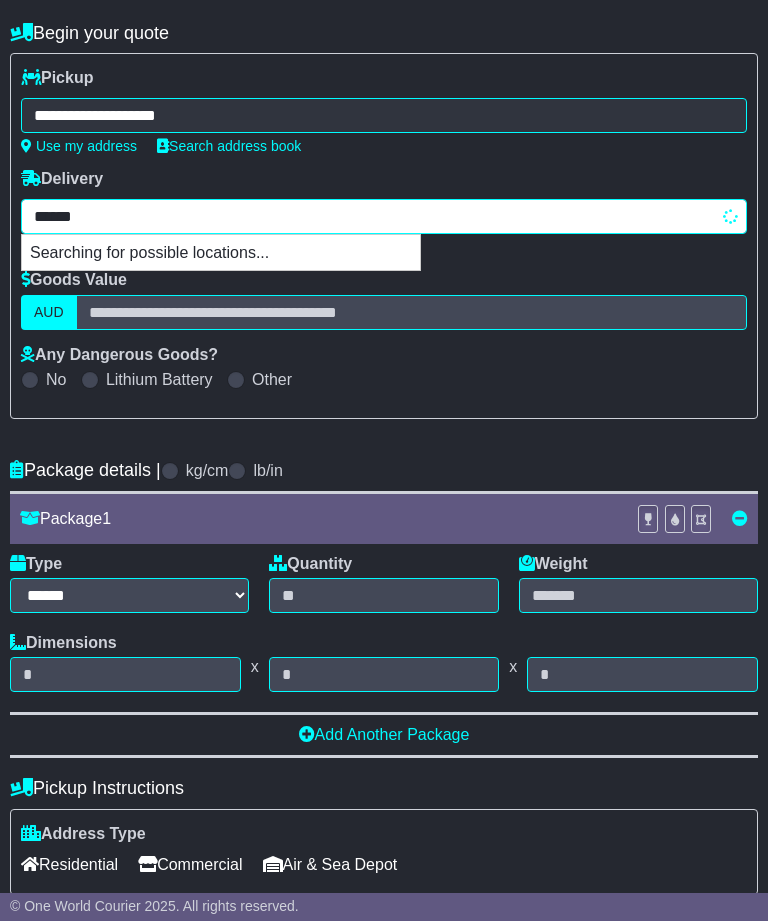 type on "*******" 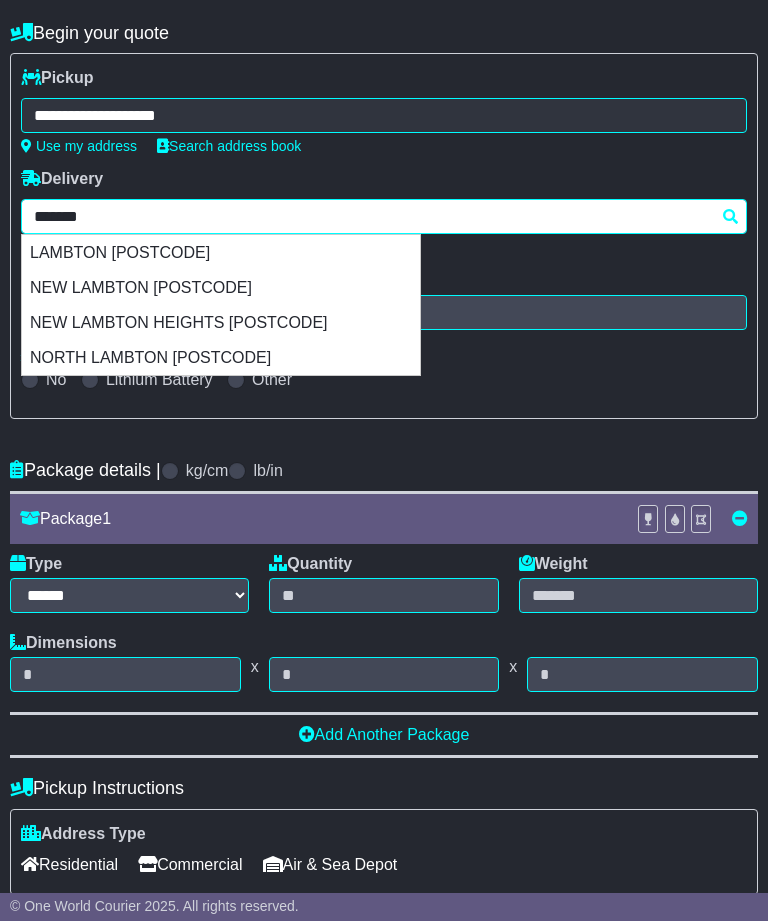 click on "LAMBTON 2299" at bounding box center (221, 252) 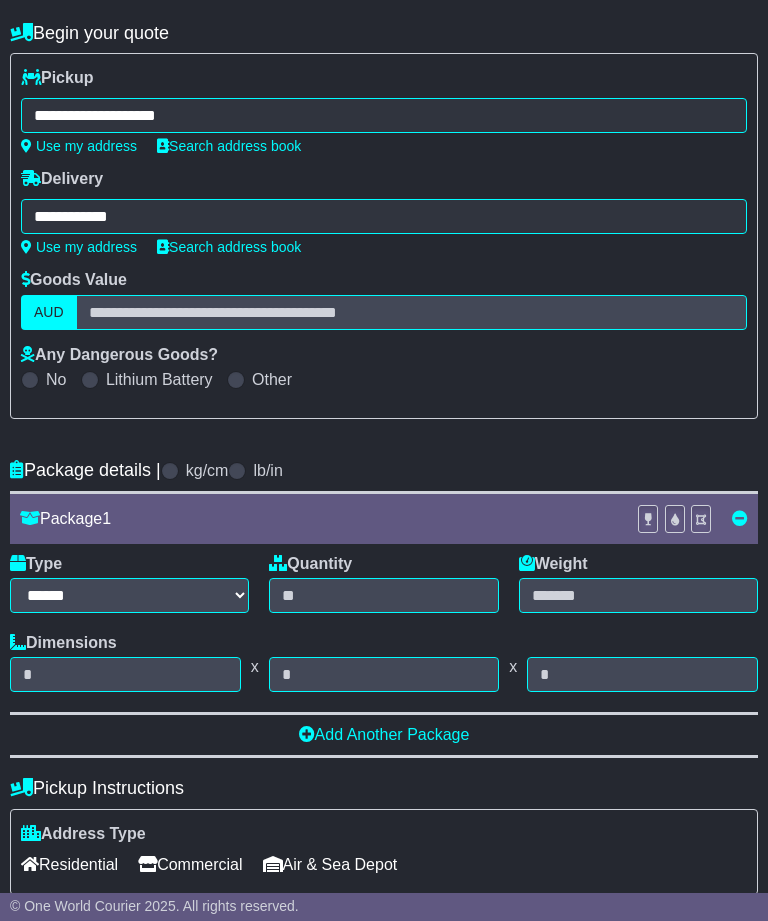 type on "**********" 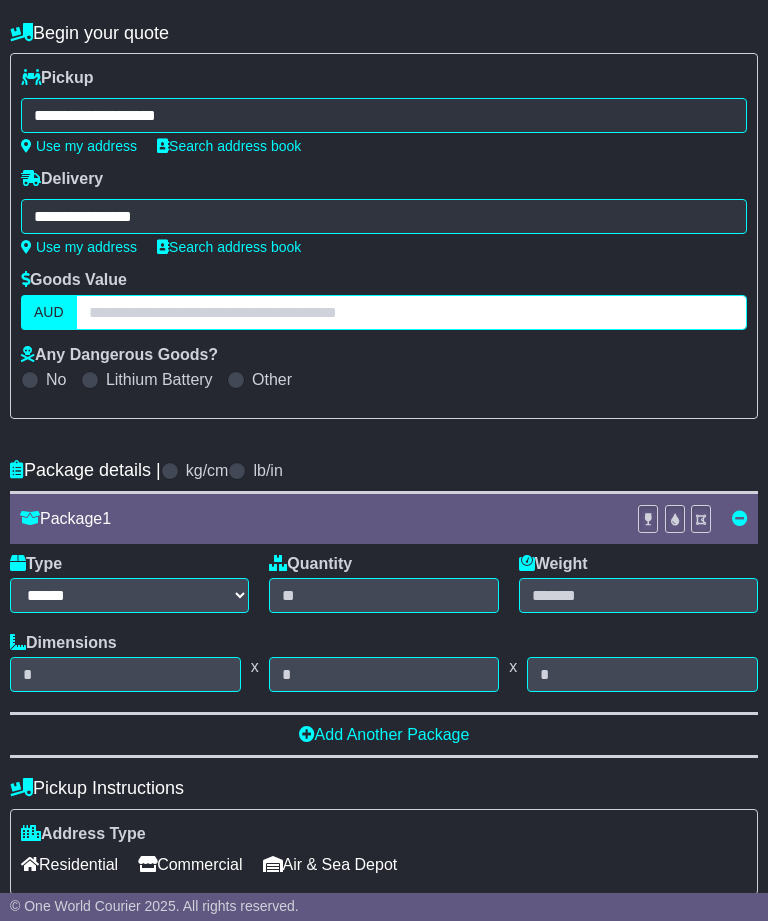 click at bounding box center (411, 312) 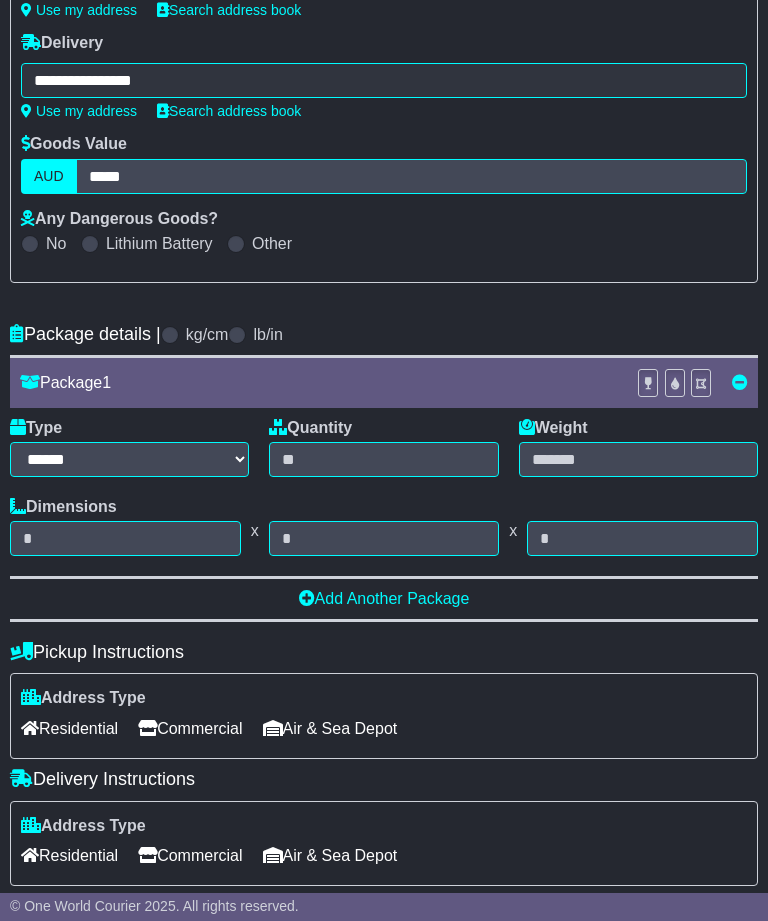 scroll, scrollTop: 331, scrollLeft: 0, axis: vertical 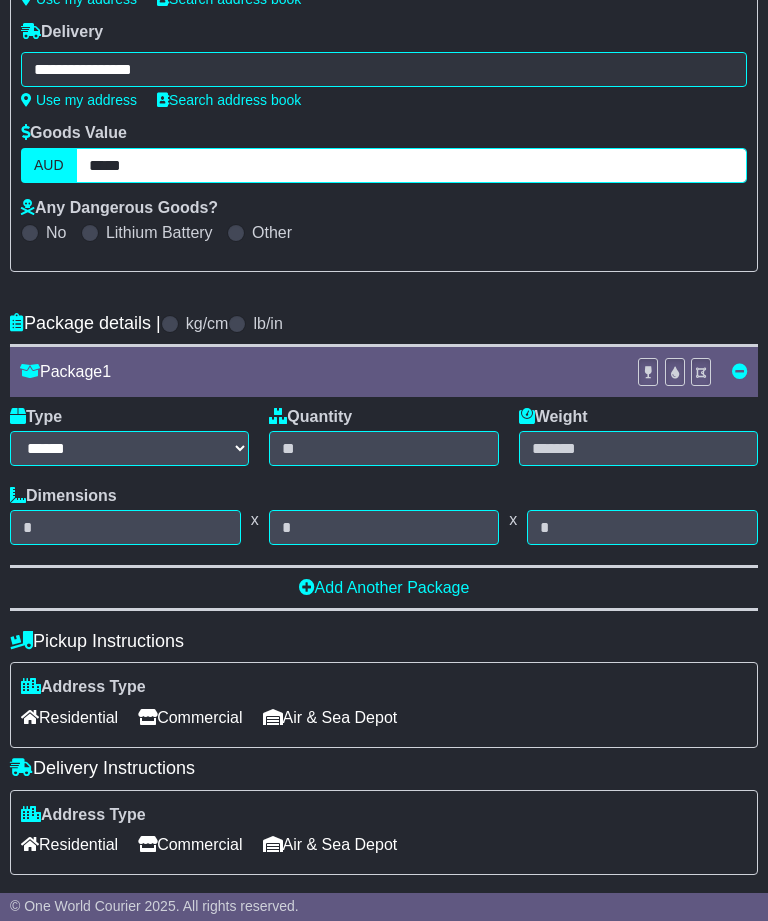 type on "*****" 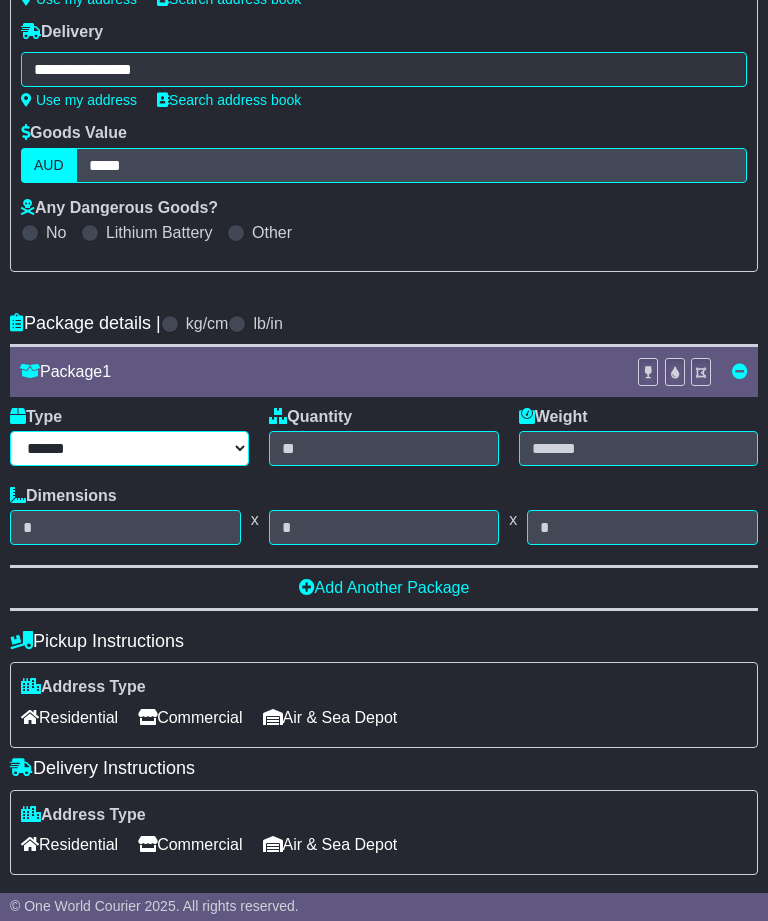 click on "****** ****** *** ******** ***** **** **** ****** *** *******" at bounding box center (129, 448) 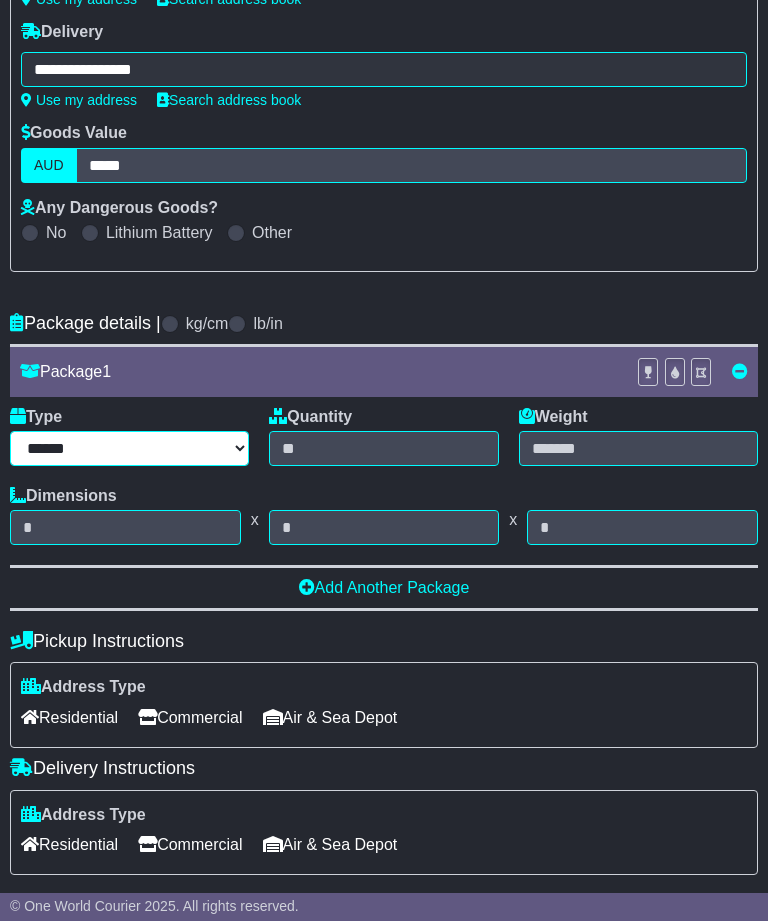 select on "*****" 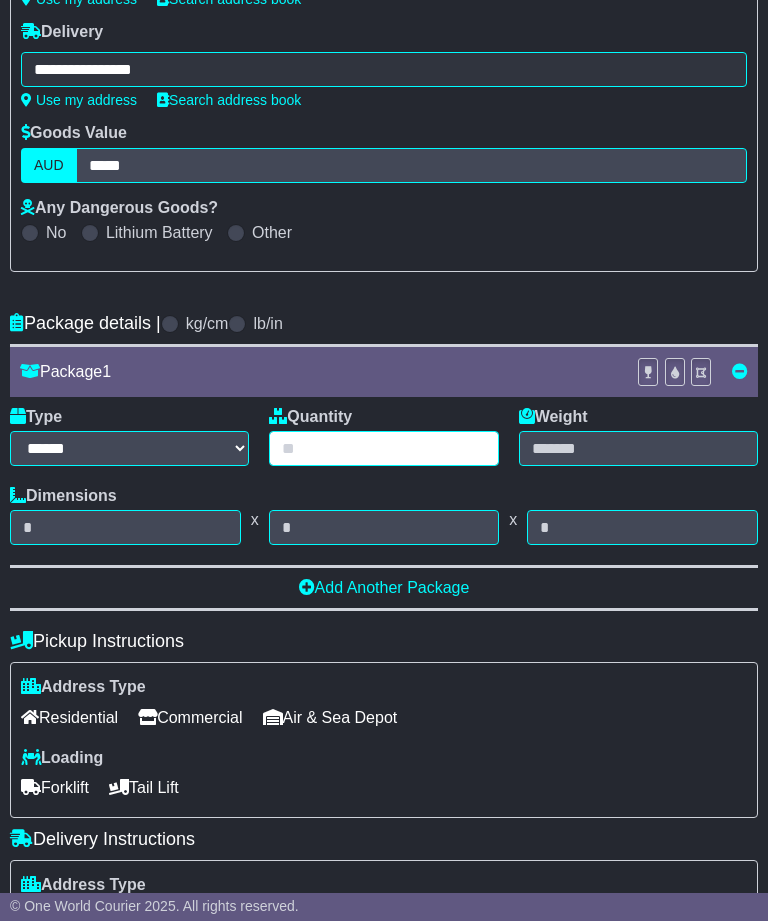 click at bounding box center [383, 448] 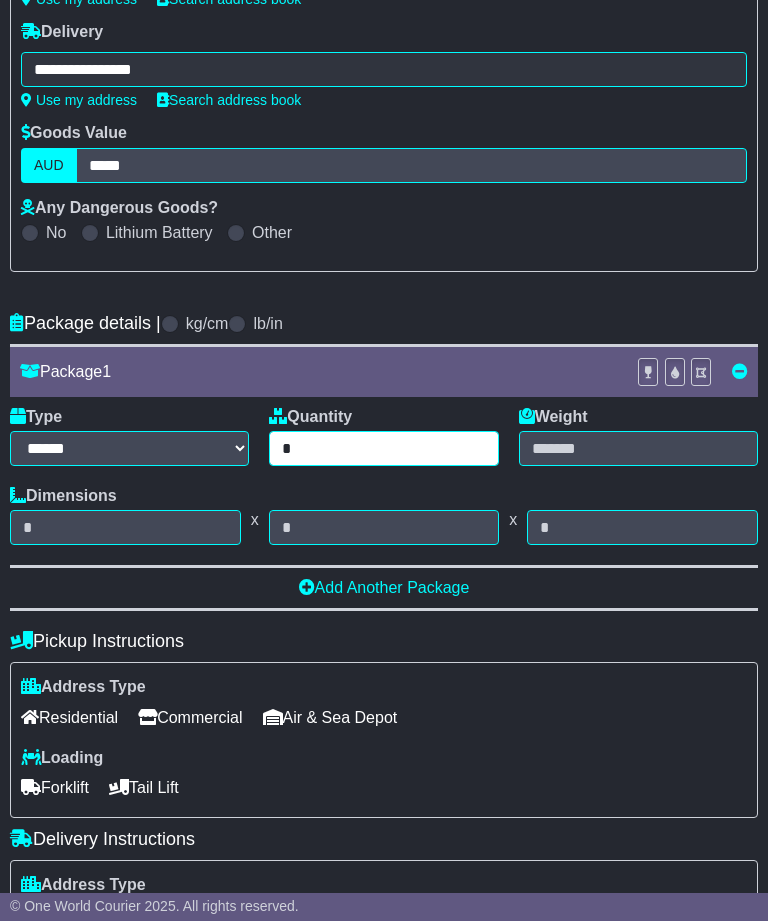 type on "*" 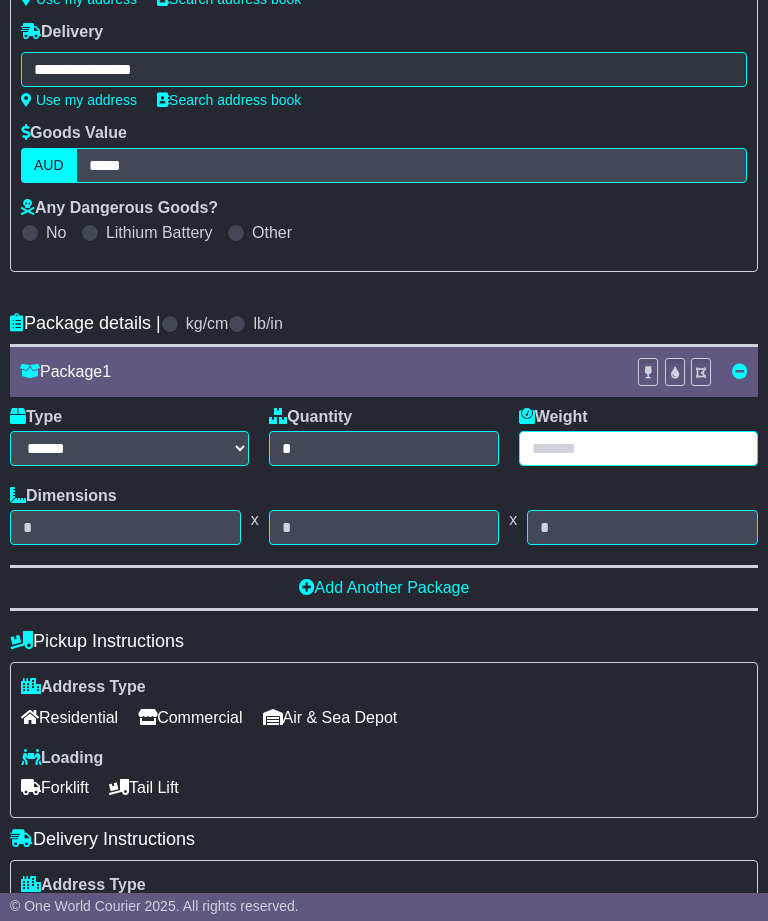 click at bounding box center (638, 448) 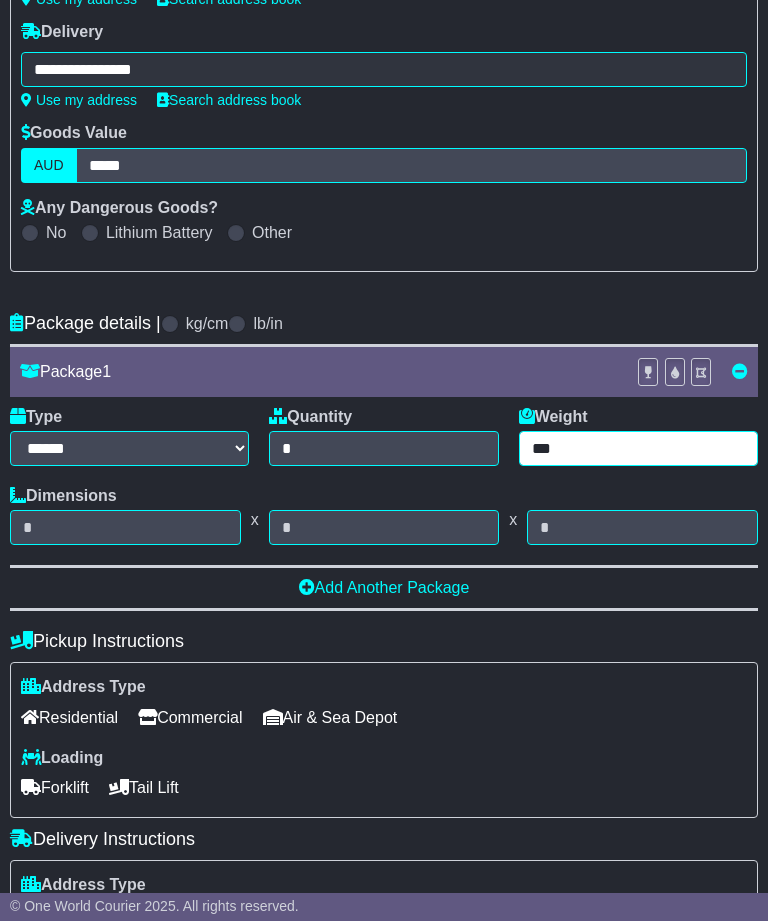 type on "***" 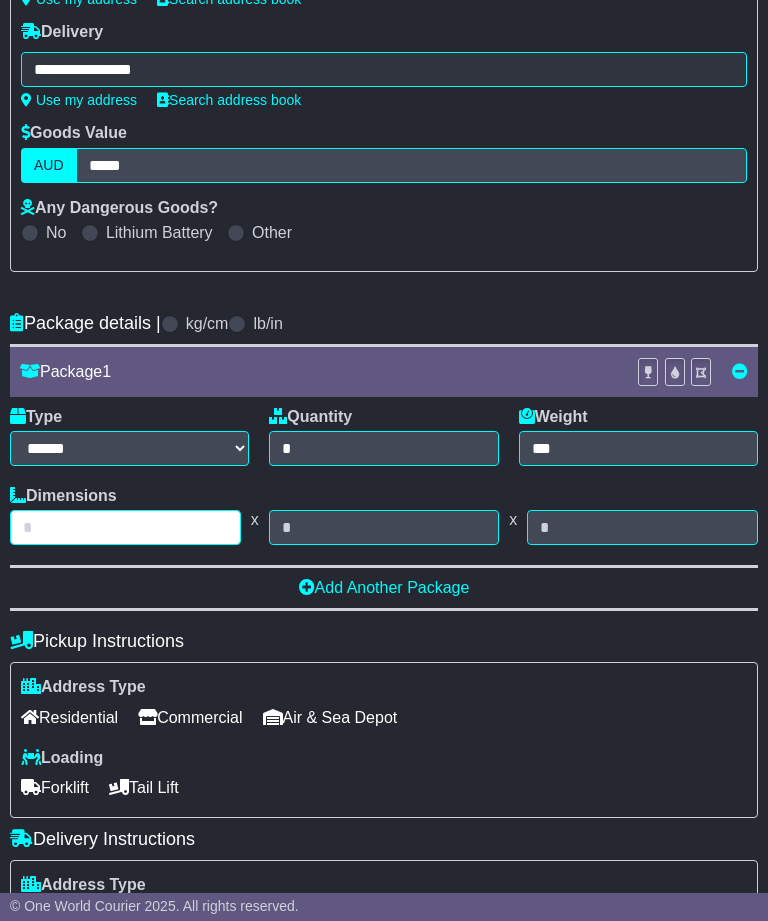 click at bounding box center [125, 527] 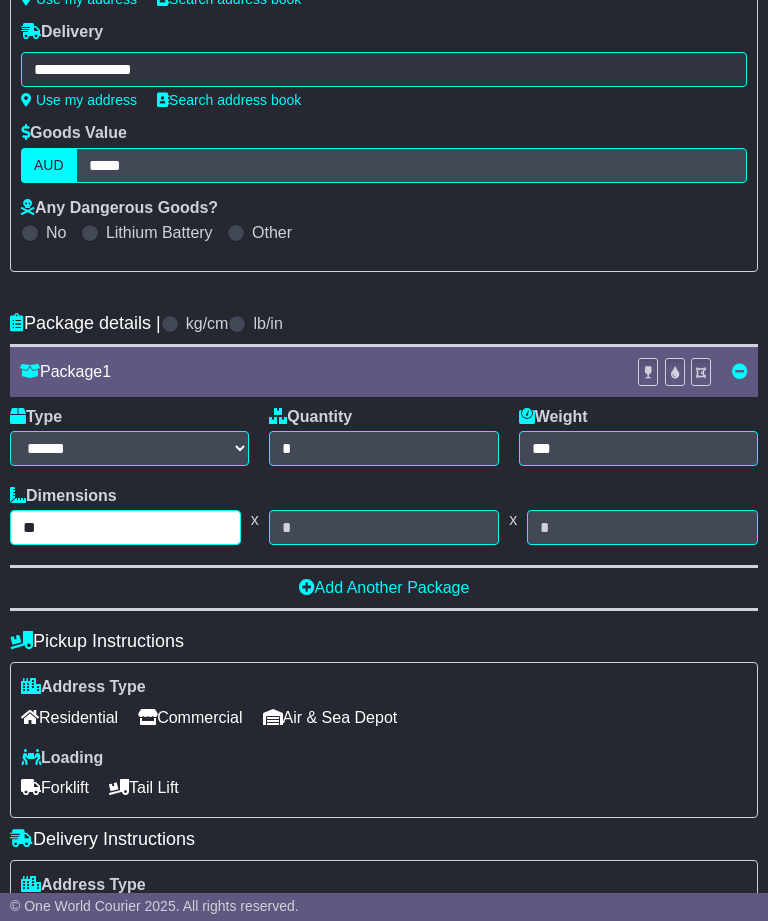 type on "*" 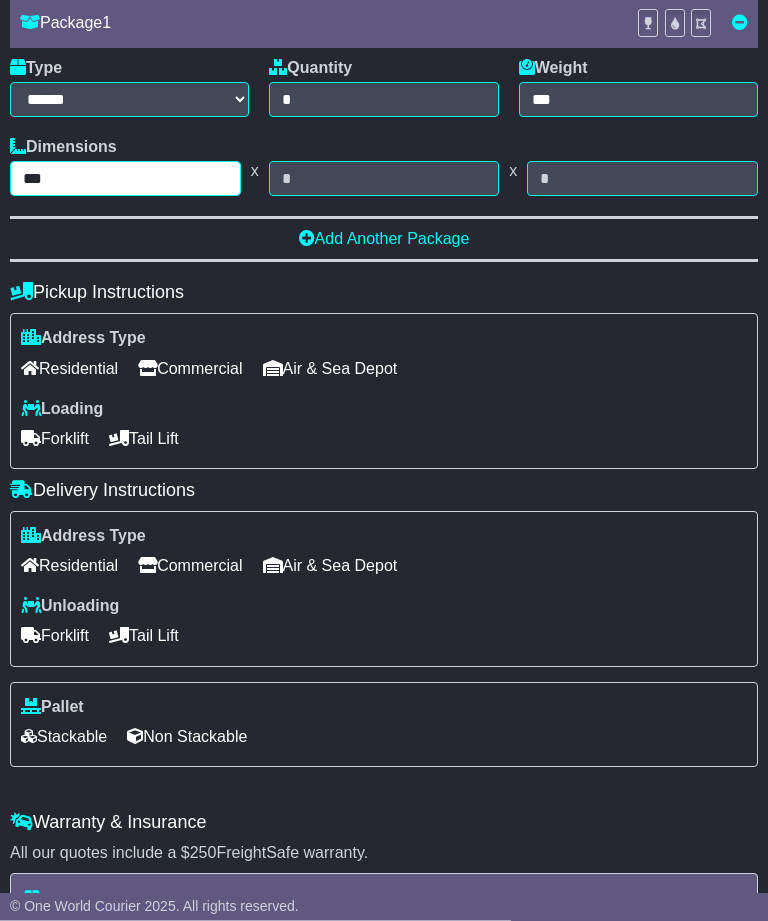 scroll, scrollTop: 680, scrollLeft: 0, axis: vertical 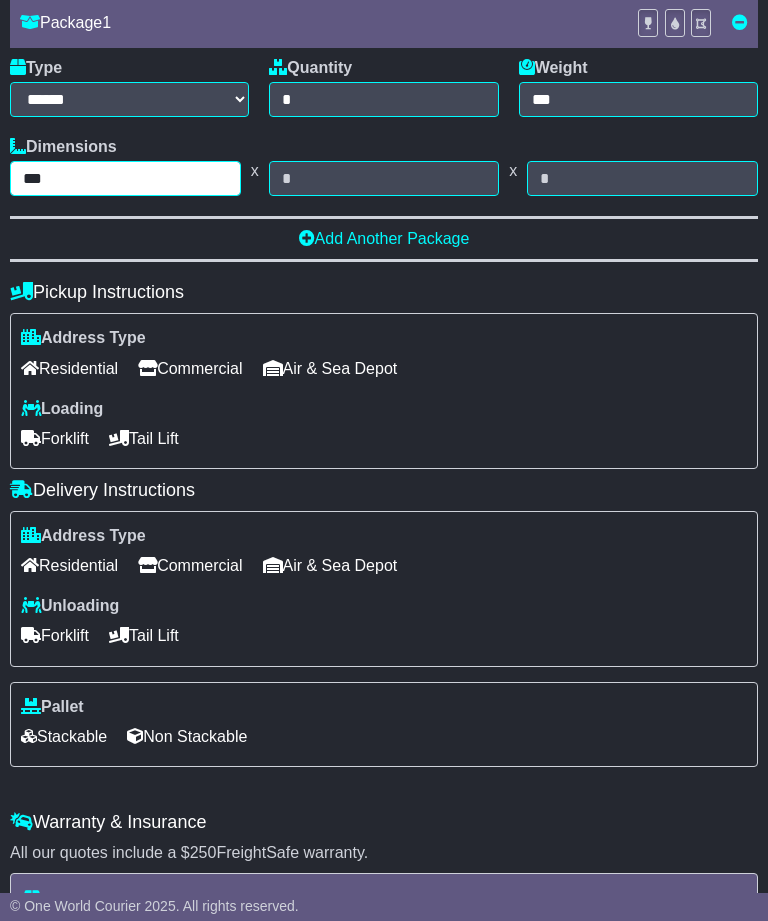 type on "***" 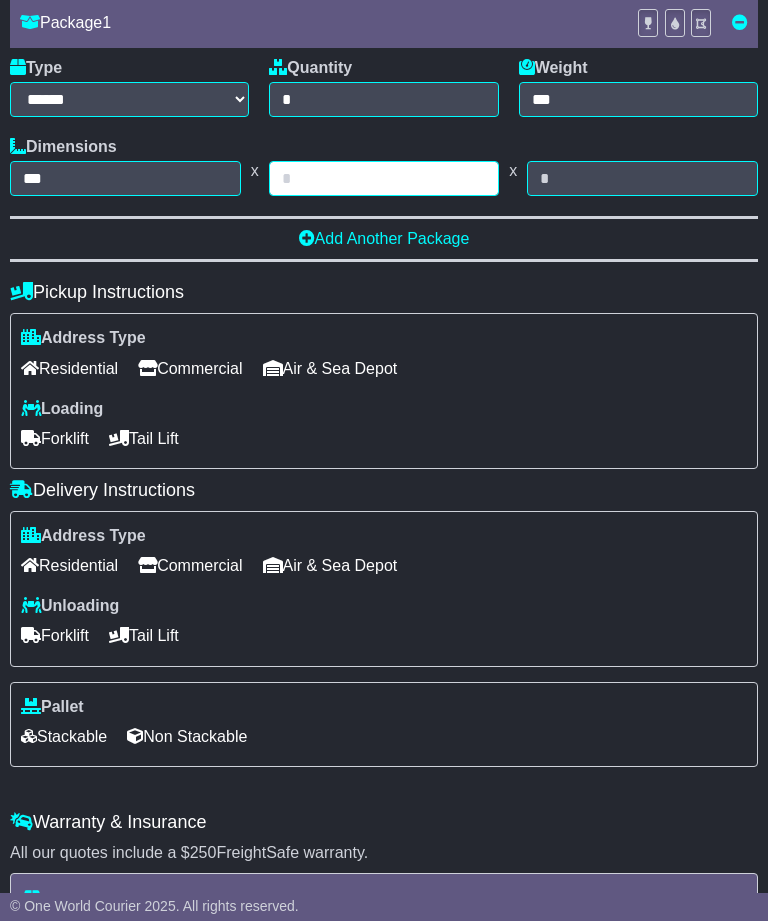 click at bounding box center [384, 178] 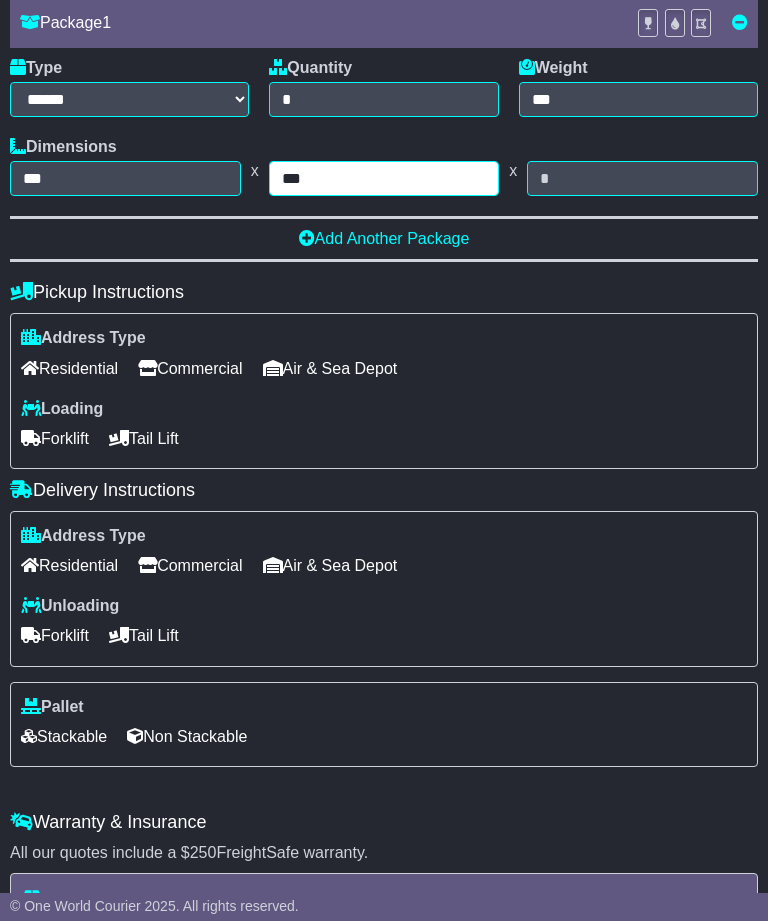 type on "***" 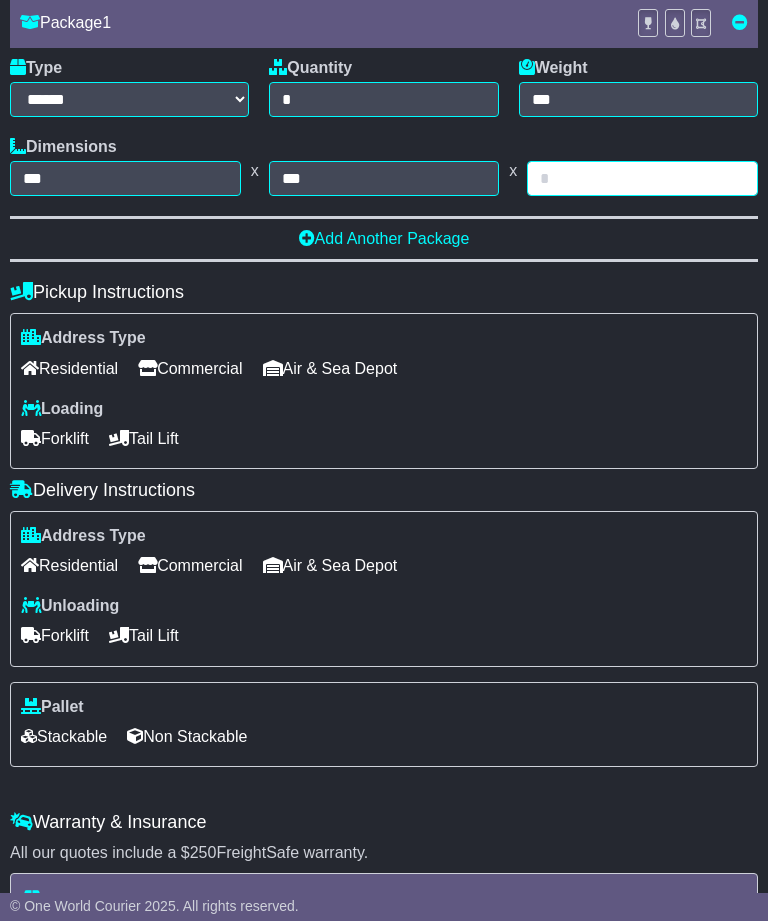 click at bounding box center (642, 178) 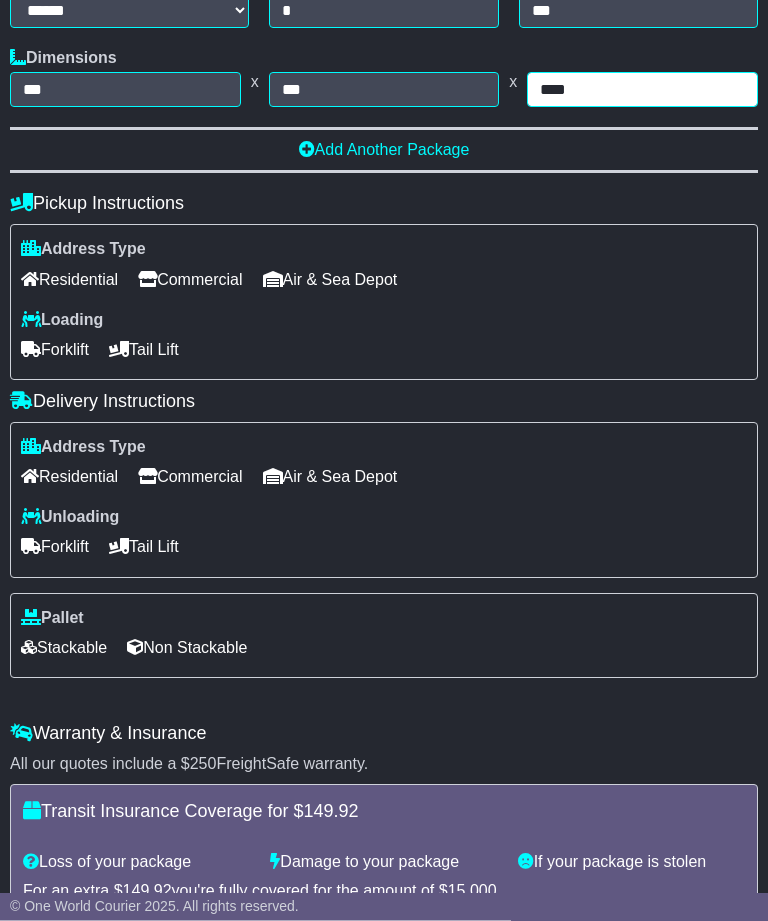 scroll, scrollTop: 775, scrollLeft: 0, axis: vertical 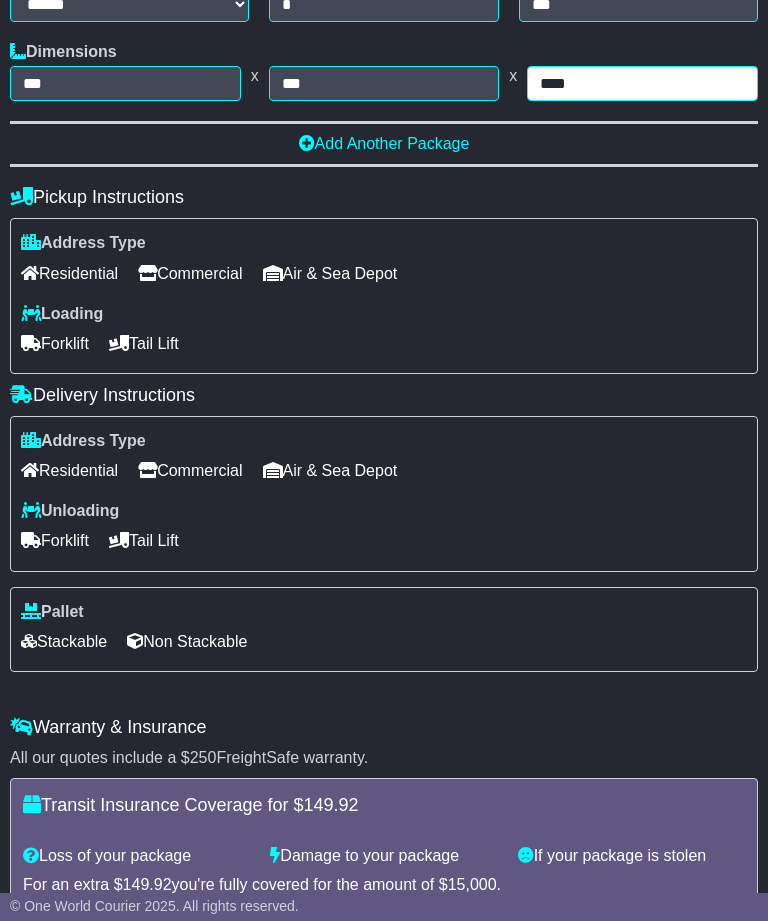 type on "****" 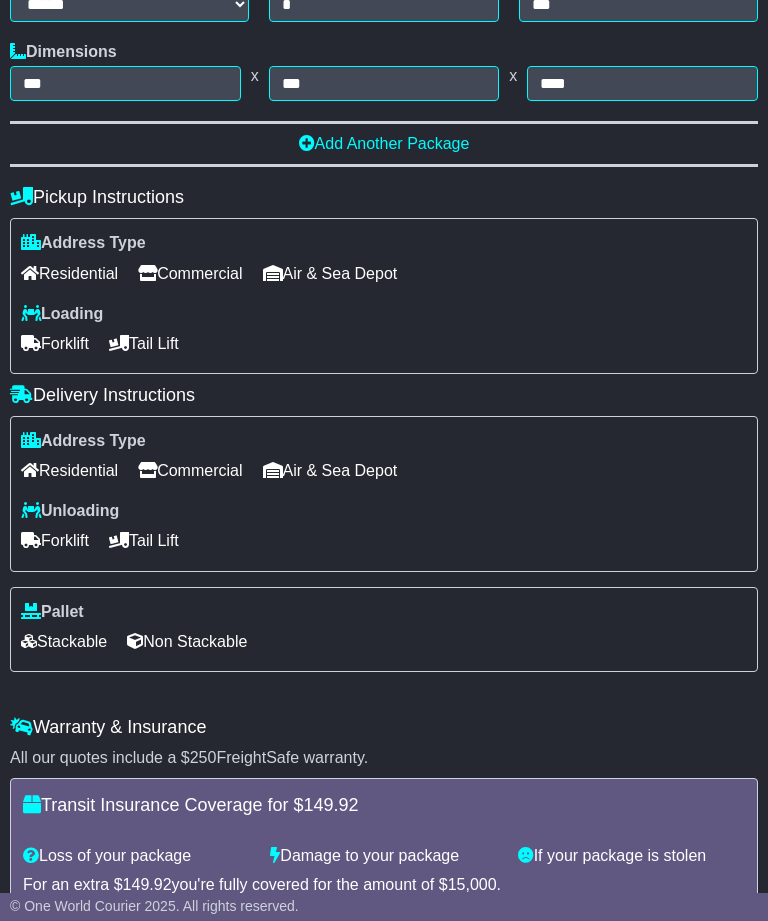 click on "Commercial" at bounding box center [190, 273] 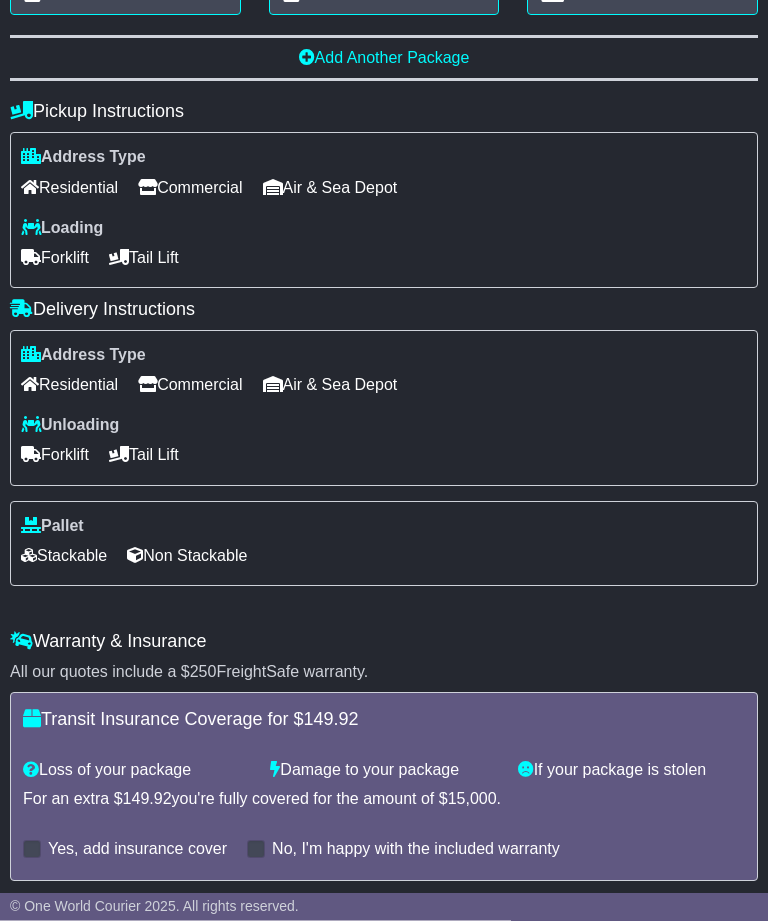 scroll, scrollTop: 960, scrollLeft: 0, axis: vertical 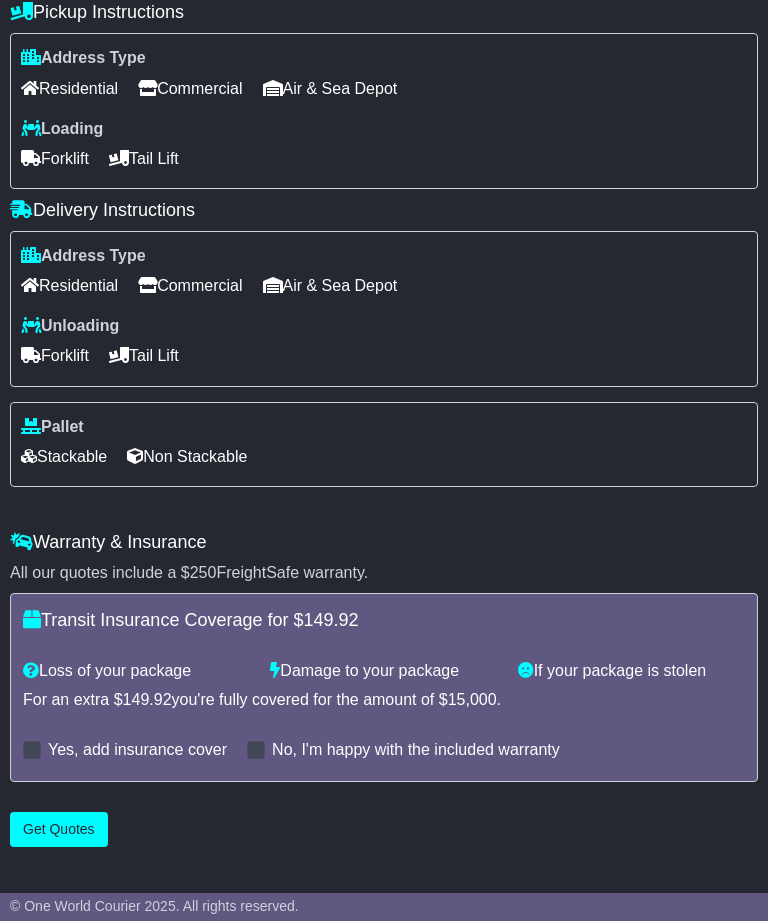 click on "Get Quotes" at bounding box center [59, 829] 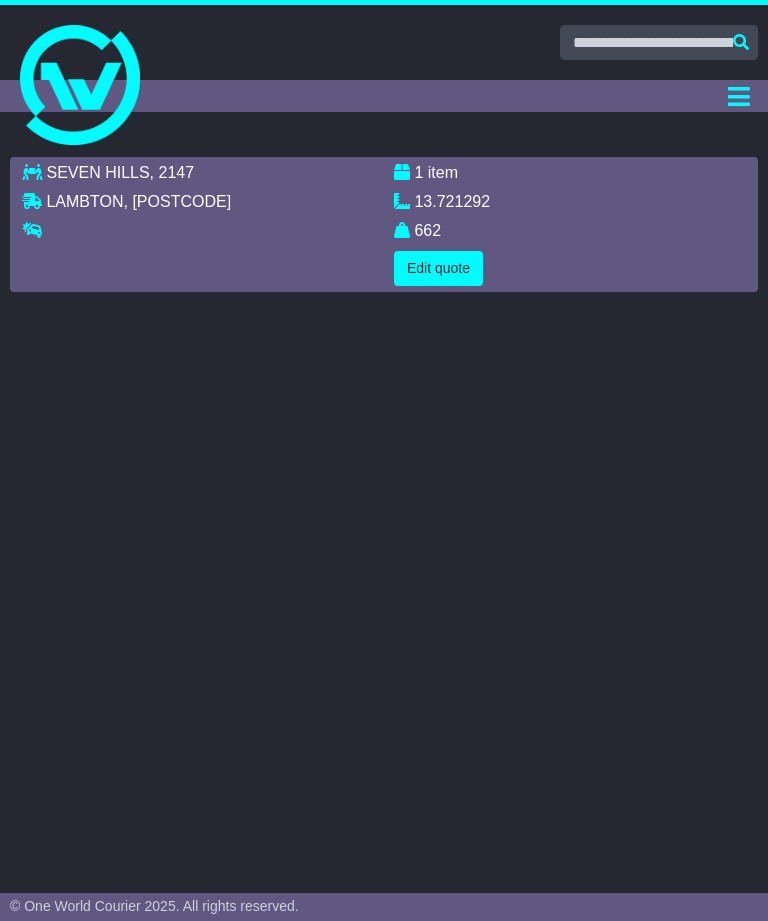 scroll, scrollTop: 0, scrollLeft: 0, axis: both 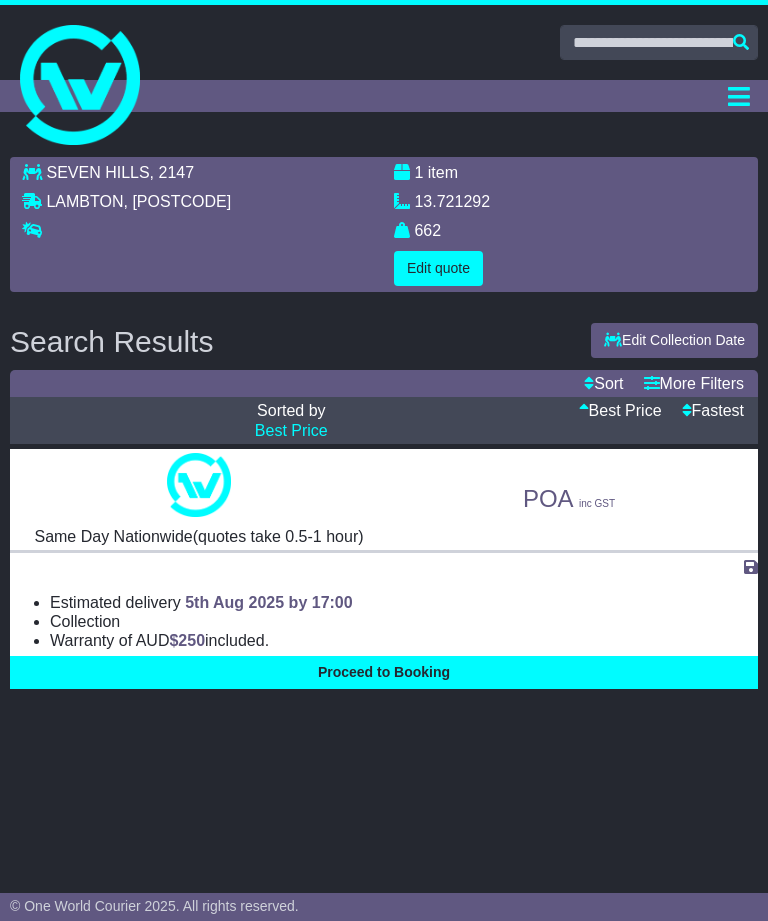 click on "662
kg(s)
lb(s)" at bounding box center [570, 235] 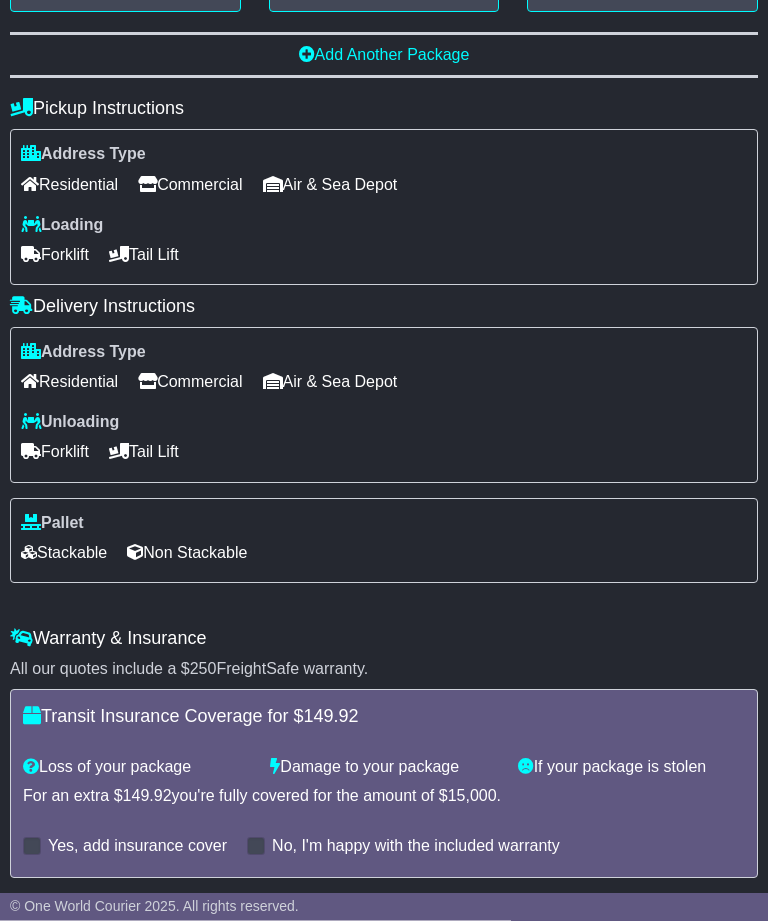 scroll, scrollTop: 960, scrollLeft: 0, axis: vertical 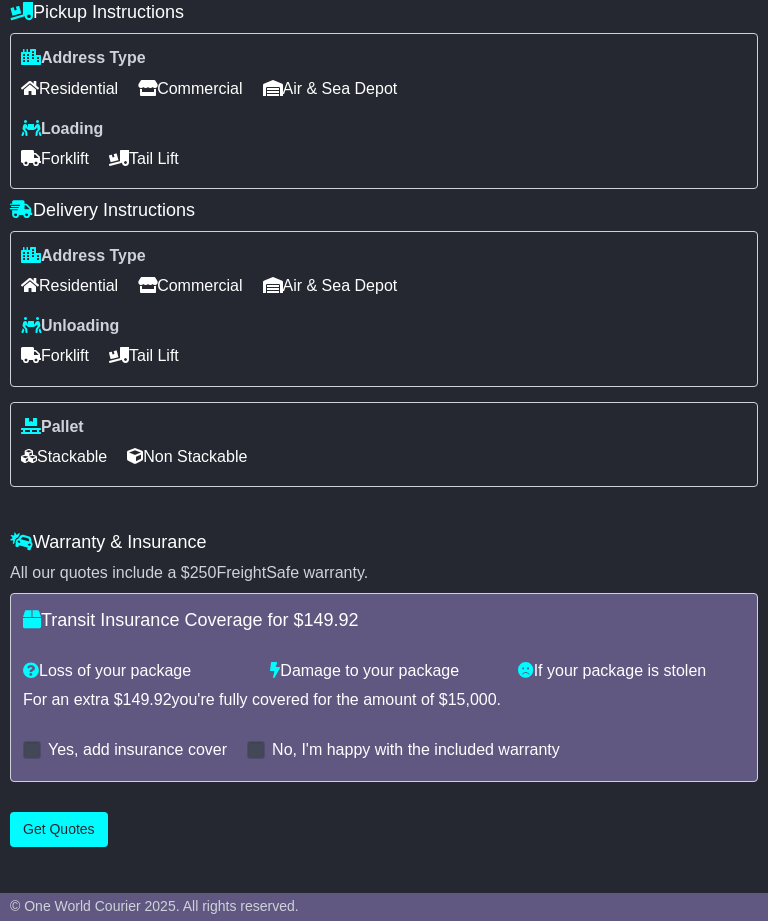 click on "Get Quotes" at bounding box center [59, 829] 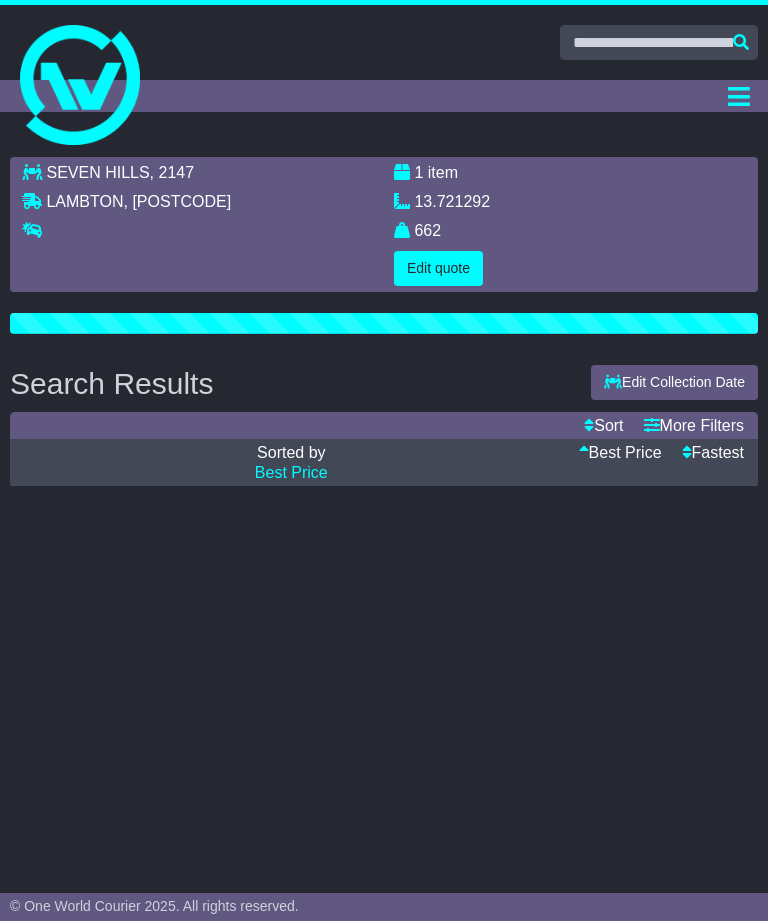 scroll, scrollTop: 0, scrollLeft: 0, axis: both 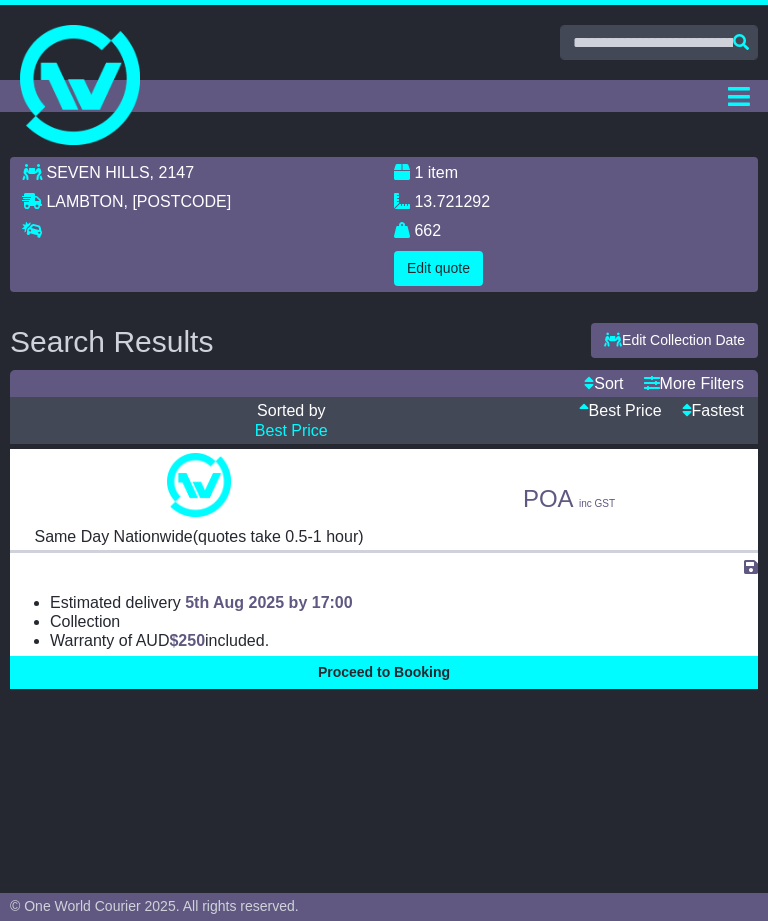 click on "Dashboard
Quote/Book
Domestic
International
Saved Quotes
Drafts
Domestic Quote / Book
International Quote / Book
Saved Quotes
Drafts
Tracking
Financials
Support
Settings
Settings
Address Book
Settings" at bounding box center [384, 96] 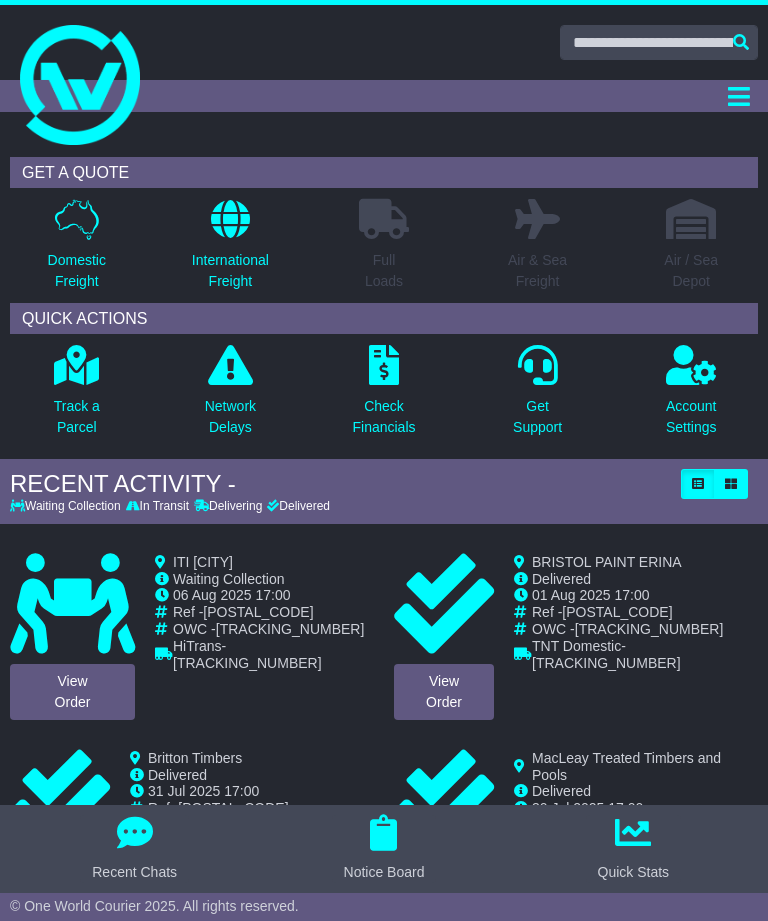 scroll, scrollTop: 0, scrollLeft: 0, axis: both 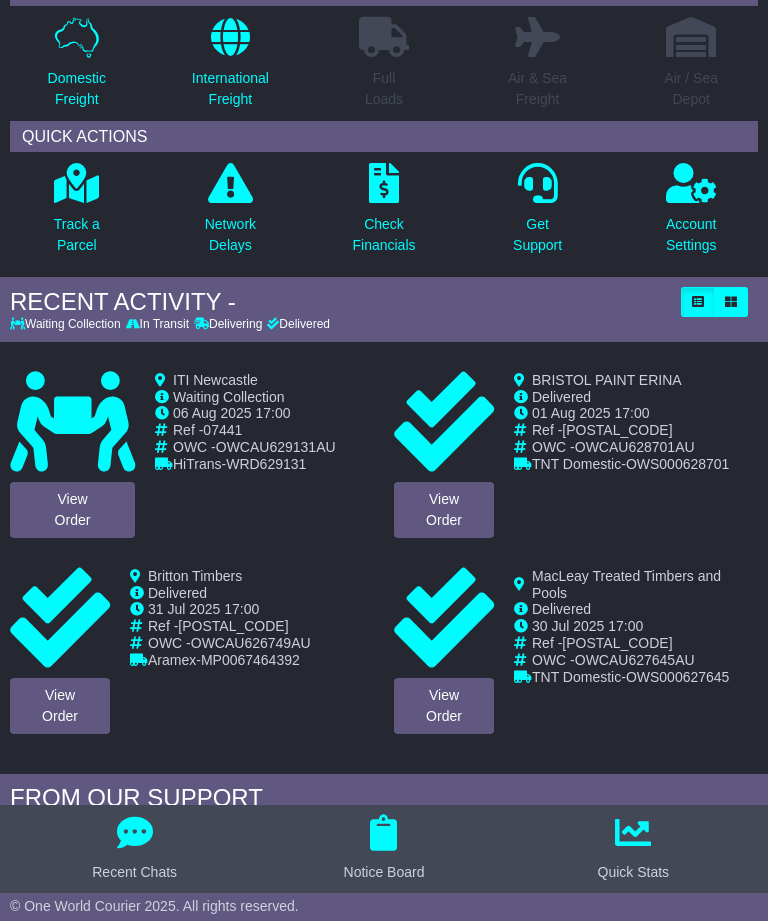 click at bounding box center (383, 833) 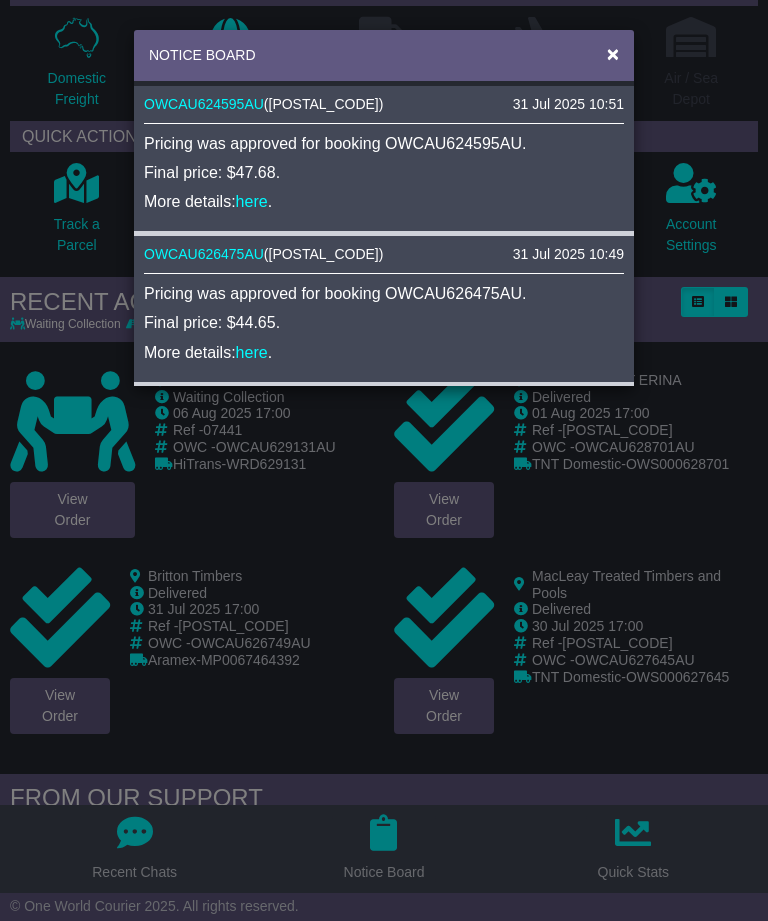 click on "[DATE] [TIME]
OWCAU624595AU
( [POSTAL_CODE] )
Pricing was approved for booking OWCAU624595AU.
Final price: $[PRICE].
More details:  here .
[DATE] [TIME]
OWCAU626475AU
( [POSTAL_CODE] )
Pricing was approved for booking OWCAU626475AU.
Final price: $[PRICE].
More details:  here .
[DATE] [TIME]
OWCAU625963AU
( [POSTAL_CODE] )" at bounding box center [384, 460] 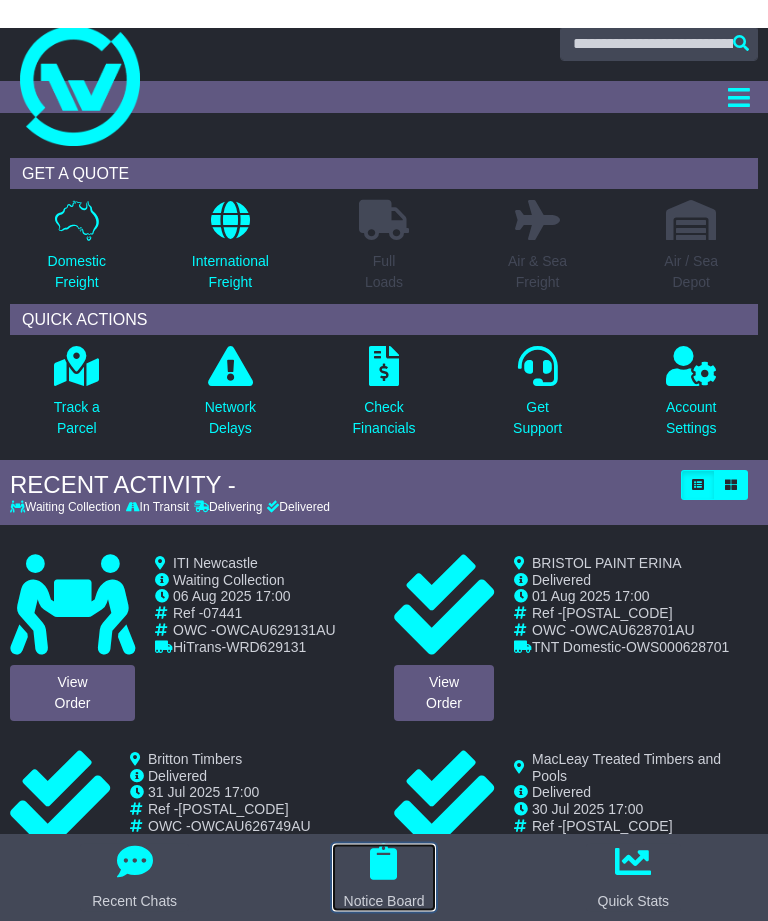 scroll, scrollTop: 0, scrollLeft: 0, axis: both 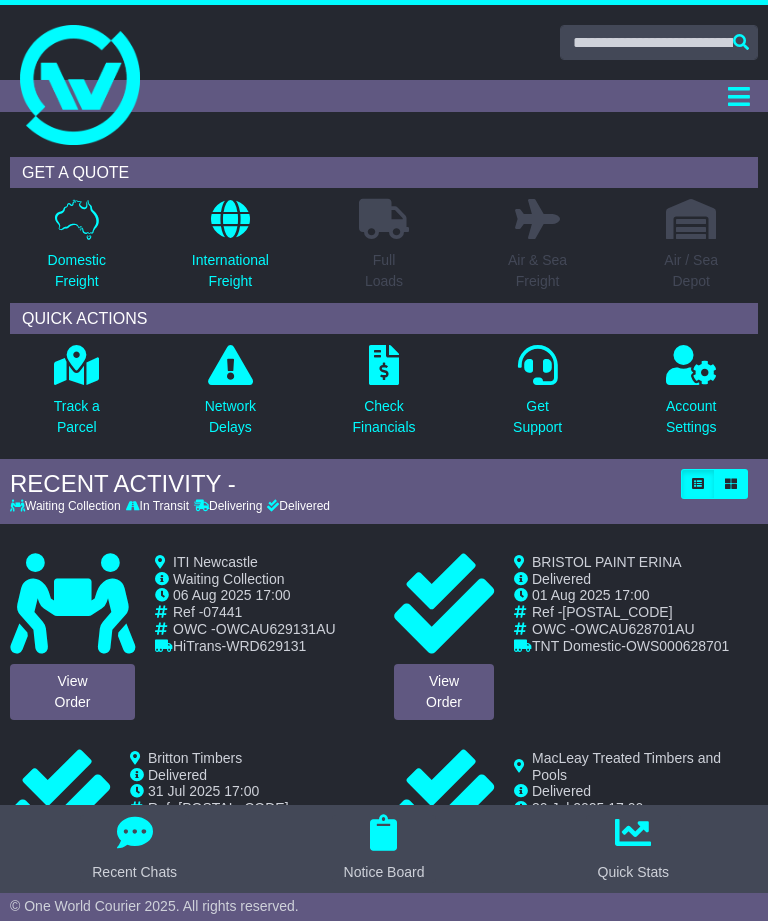 click at bounding box center (384, 85) 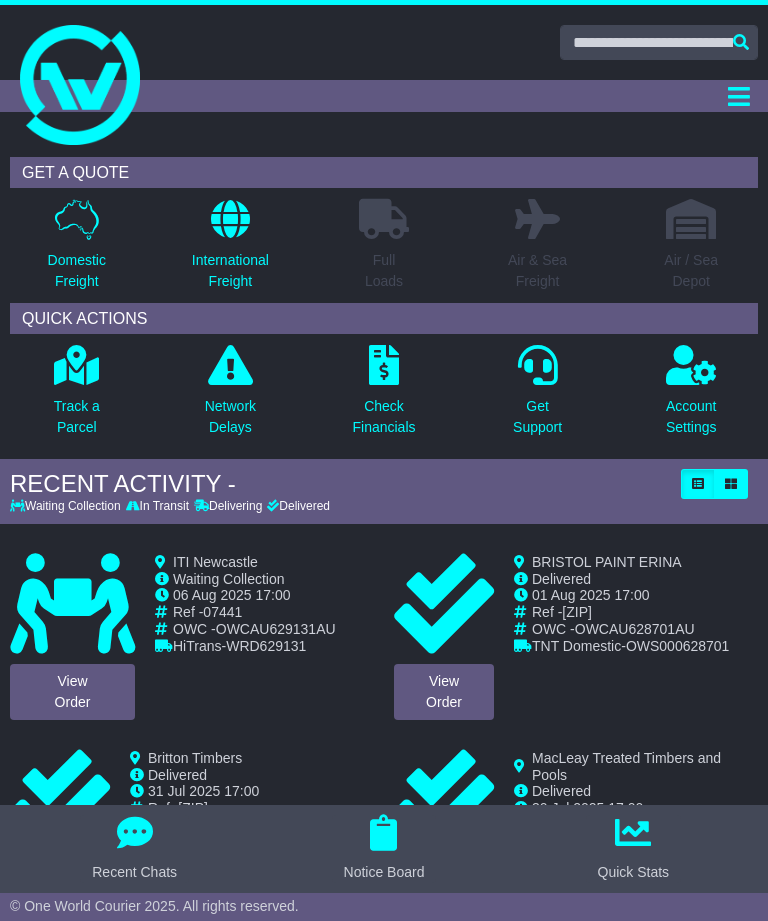 scroll, scrollTop: 0, scrollLeft: 0, axis: both 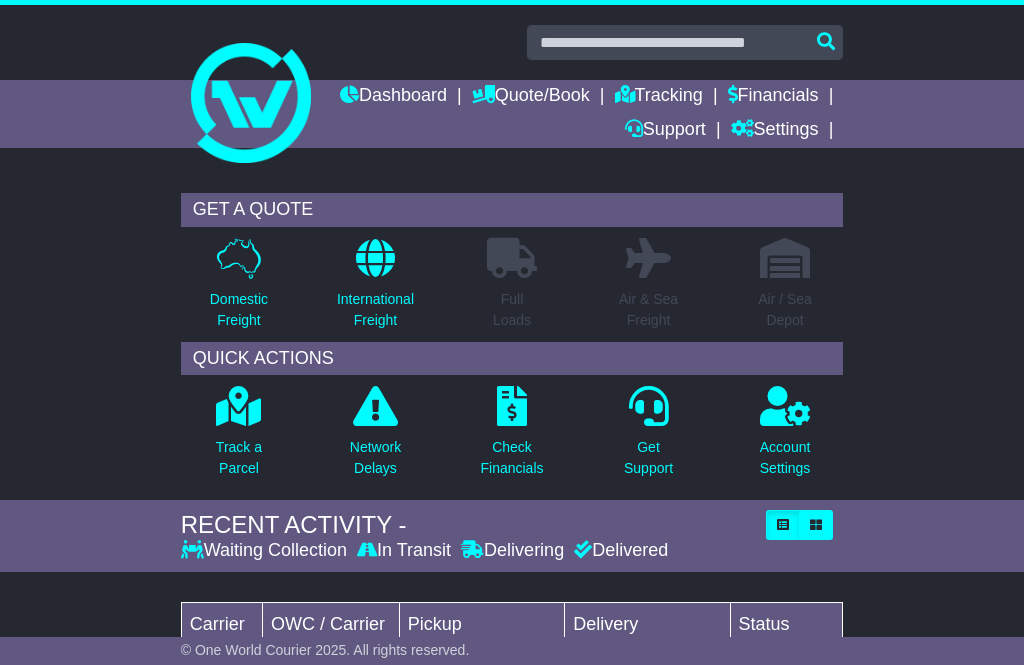 click on "Support" at bounding box center (665, 131) 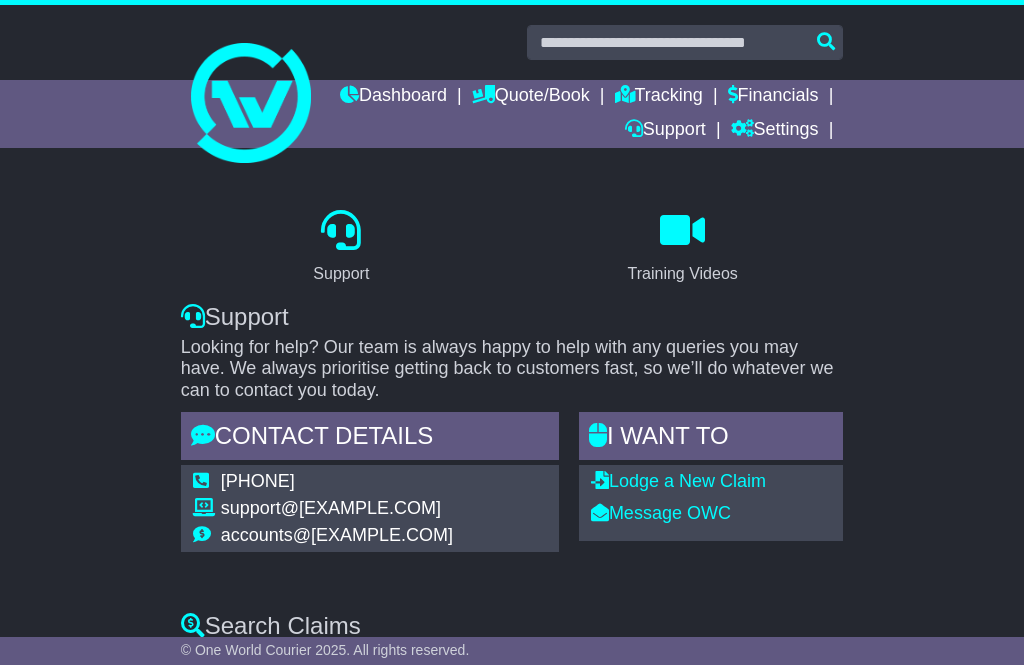 scroll, scrollTop: 2, scrollLeft: 0, axis: vertical 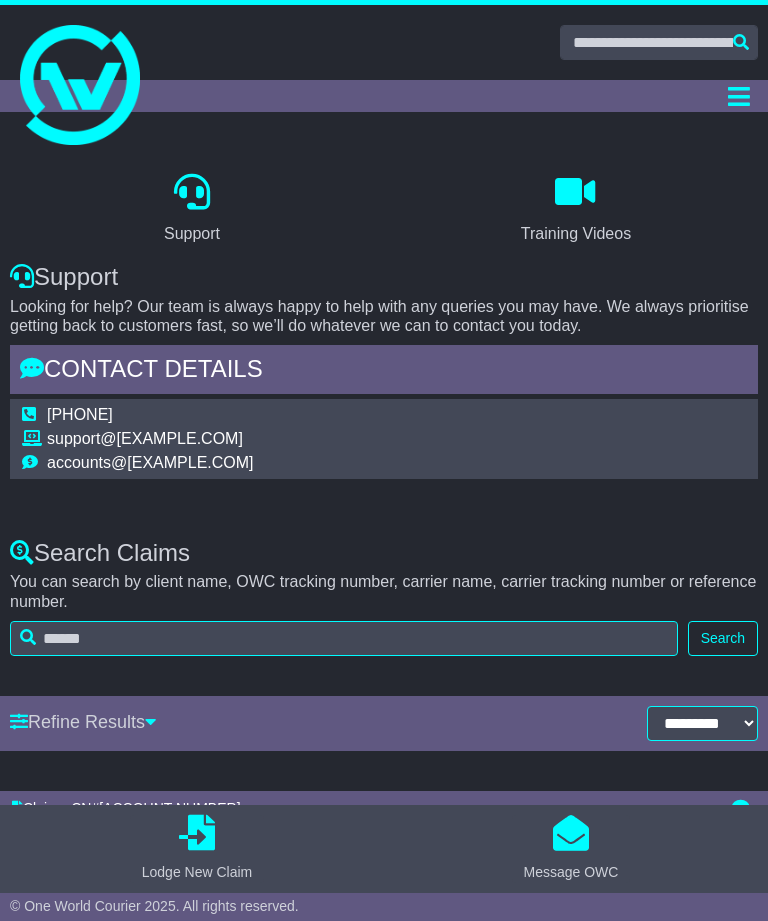 click on "Dashboard
Quote/Book
Domestic
International
Saved Quotes
Drafts
Domestic Quote / Book
International Quote / Book
Saved Quotes
Drafts
Tracking
Financials
Support
Settings
Settings
Address Book
Settings" at bounding box center (384, 96) 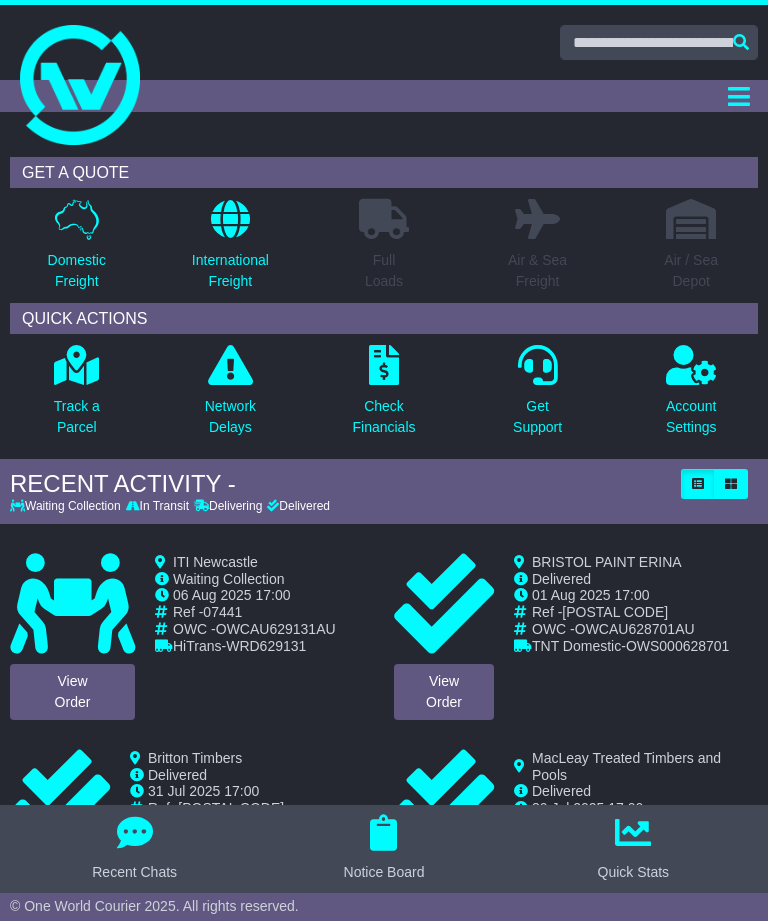 scroll, scrollTop: 0, scrollLeft: 0, axis: both 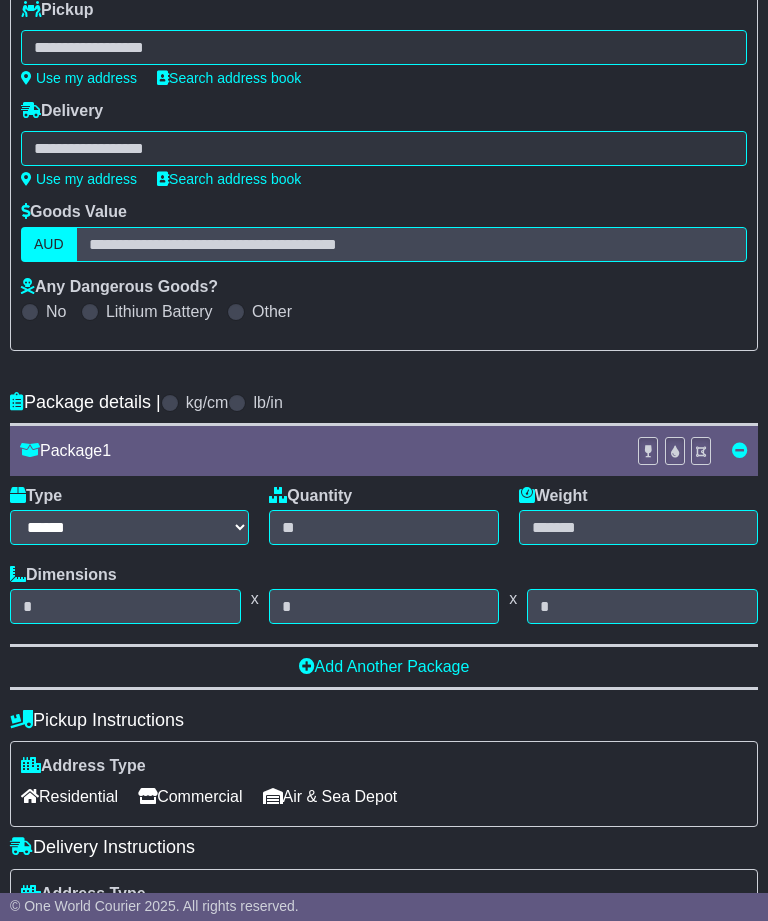 click at bounding box center (384, 47) 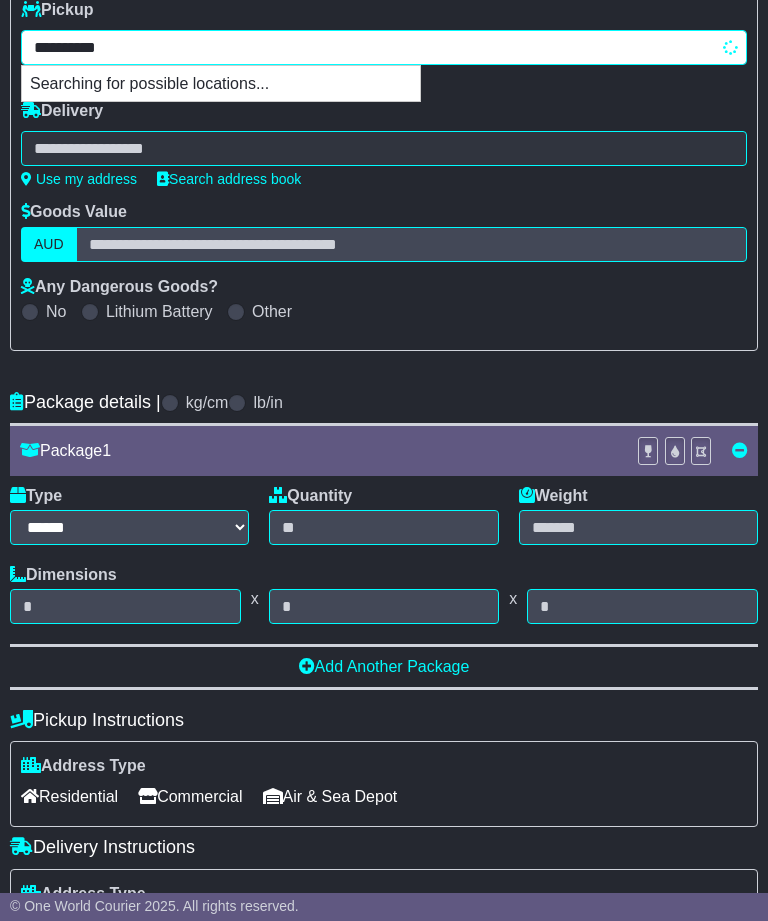 type on "**********" 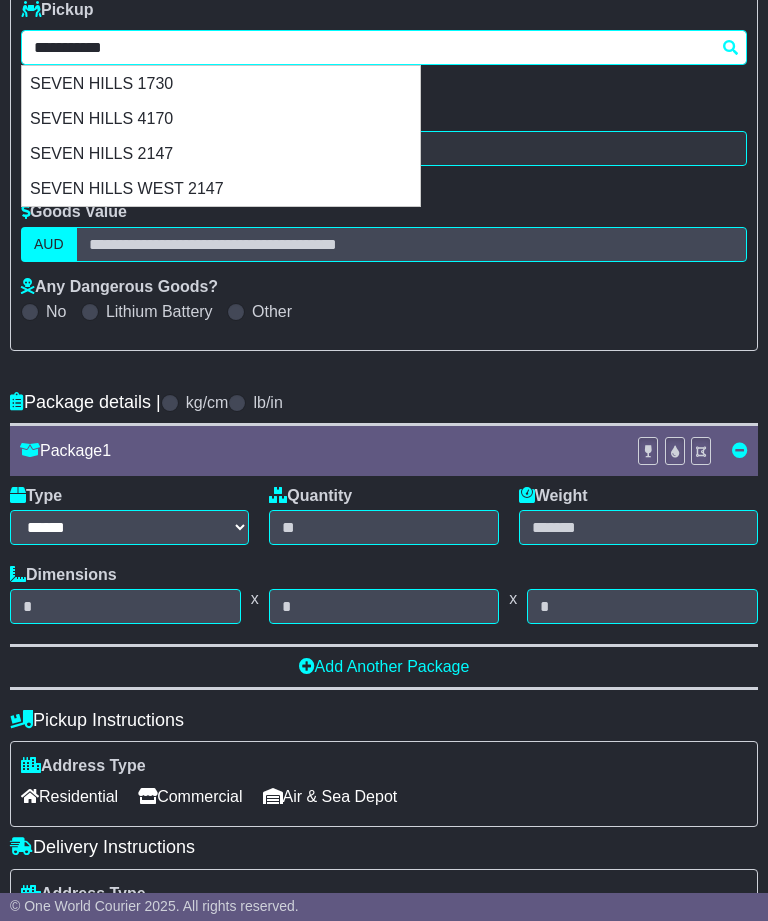 click on "SEVEN HILLS 2147" at bounding box center (221, 153) 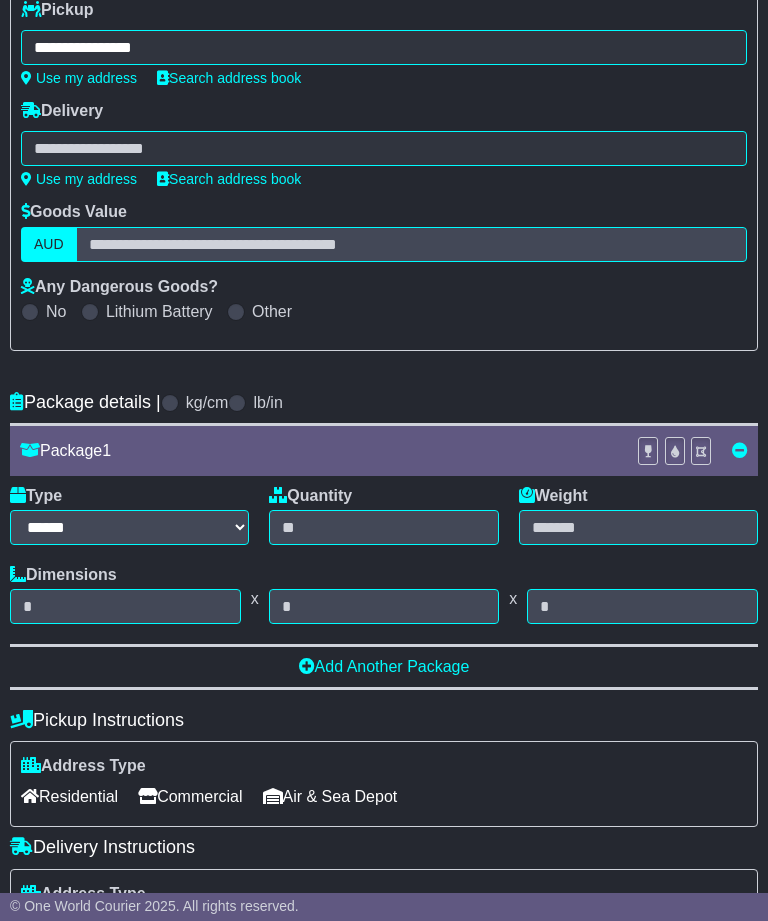 type on "**********" 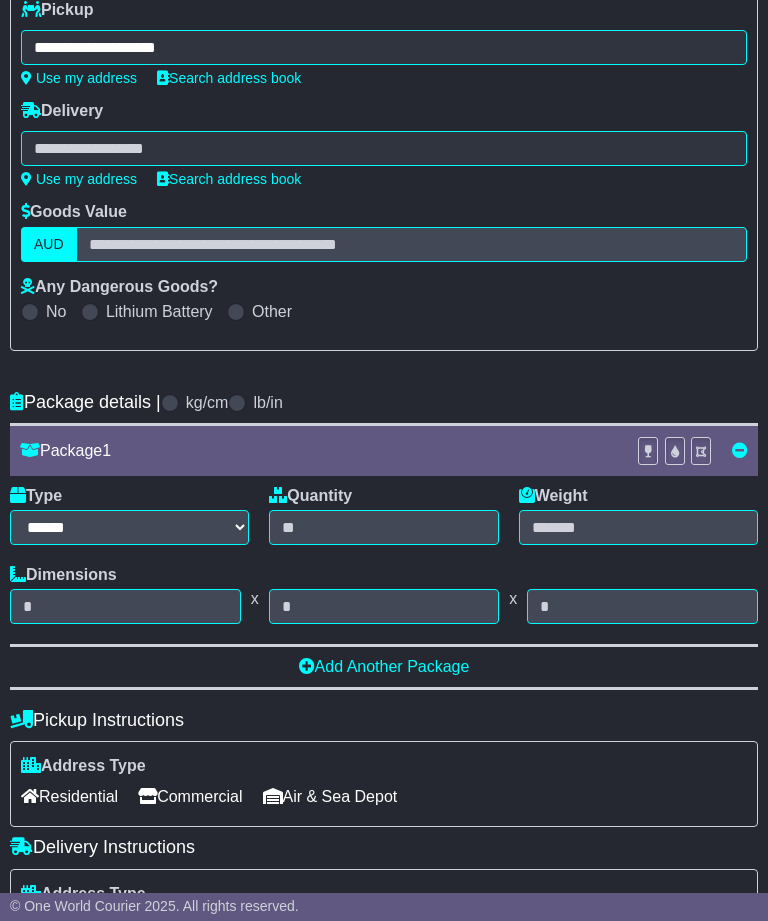 click at bounding box center (384, 148) 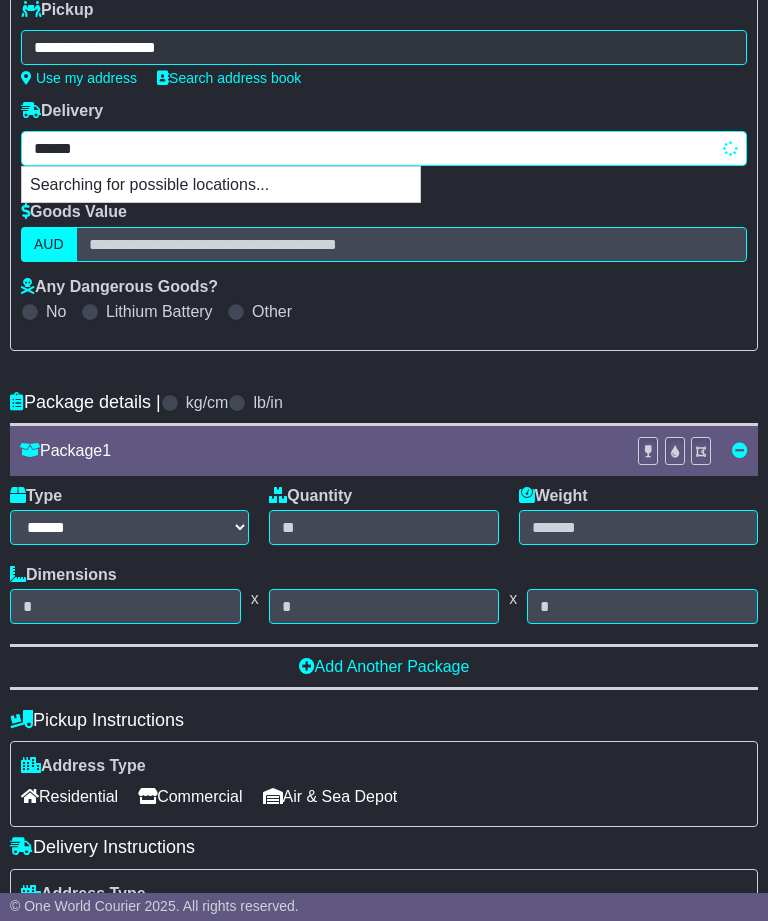 type on "*******" 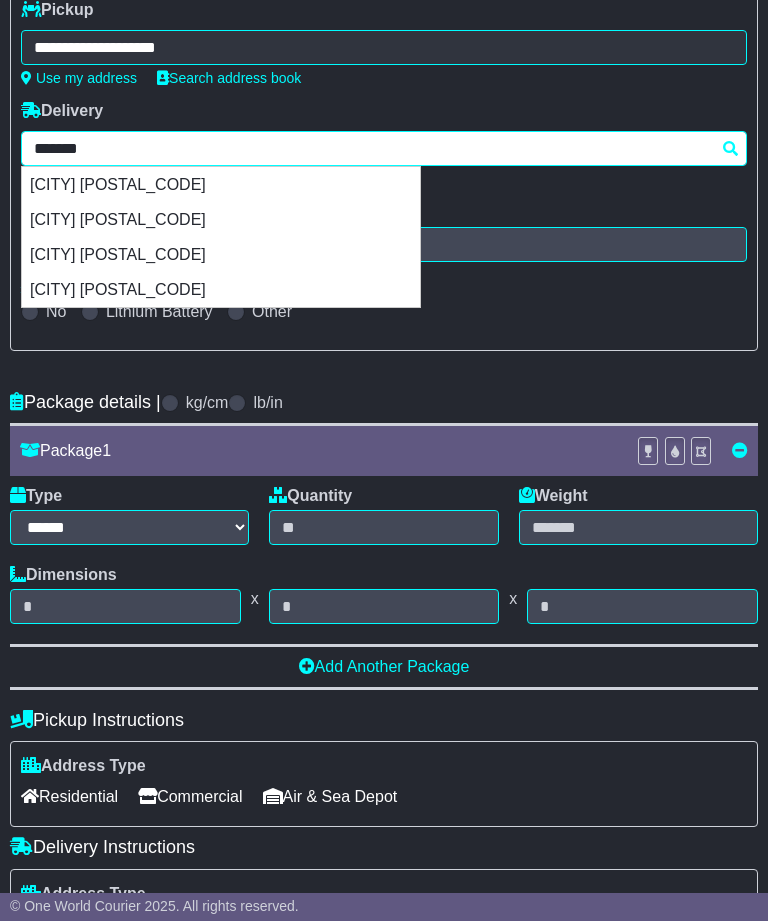 click on "LAMBTON 2299" at bounding box center (221, 184) 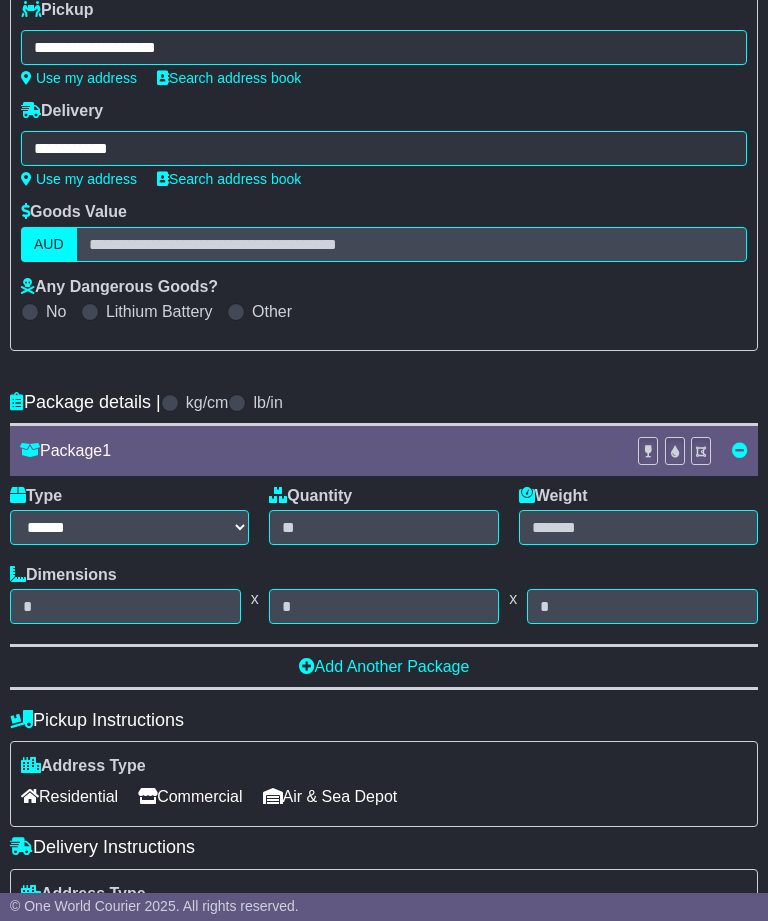 type on "**********" 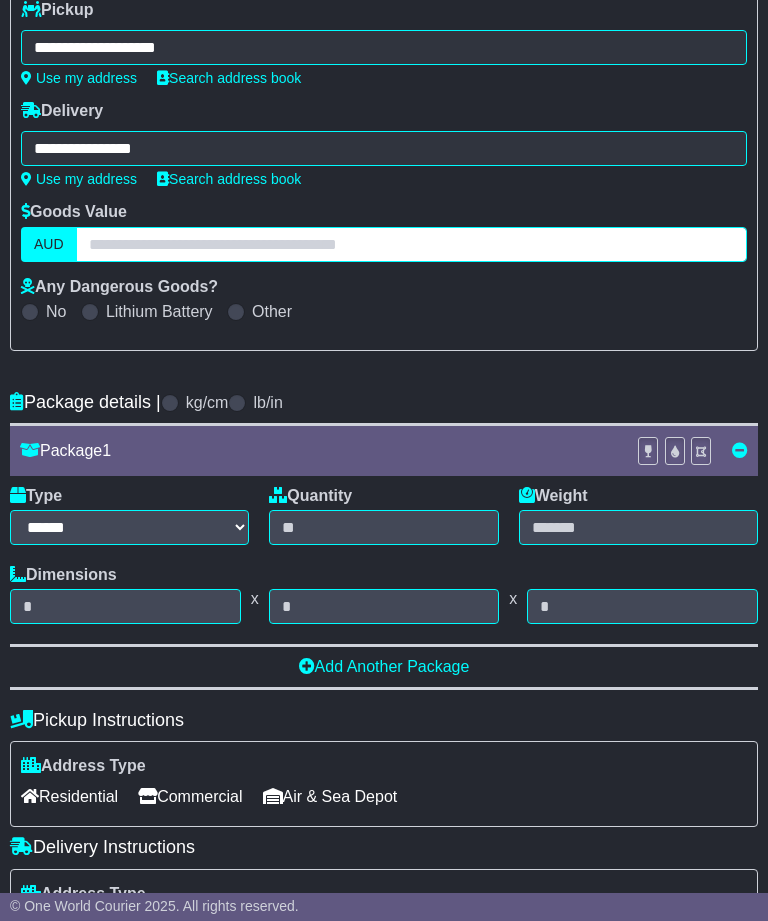click at bounding box center [411, 244] 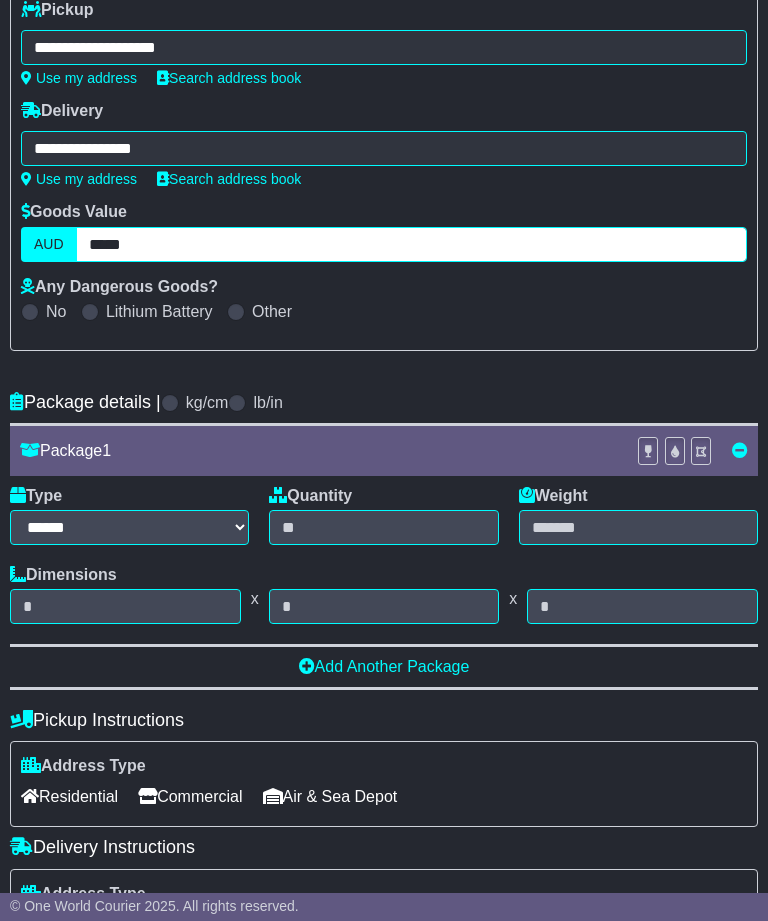 type on "*****" 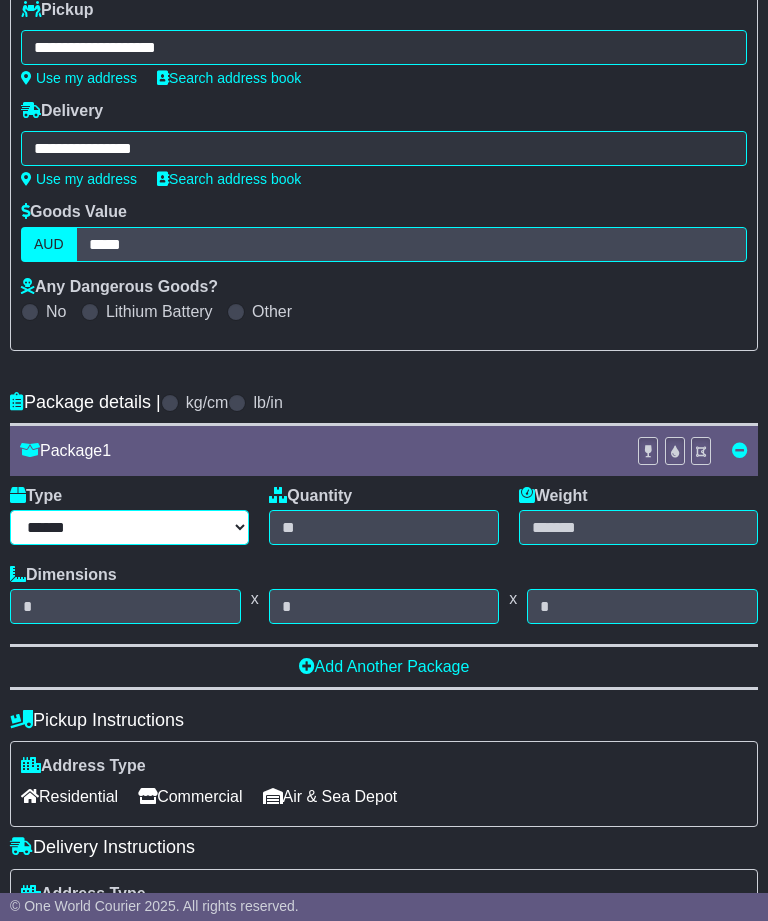 click on "****** ****** *** ******** ***** **** **** ****** *** *******" at bounding box center [129, 527] 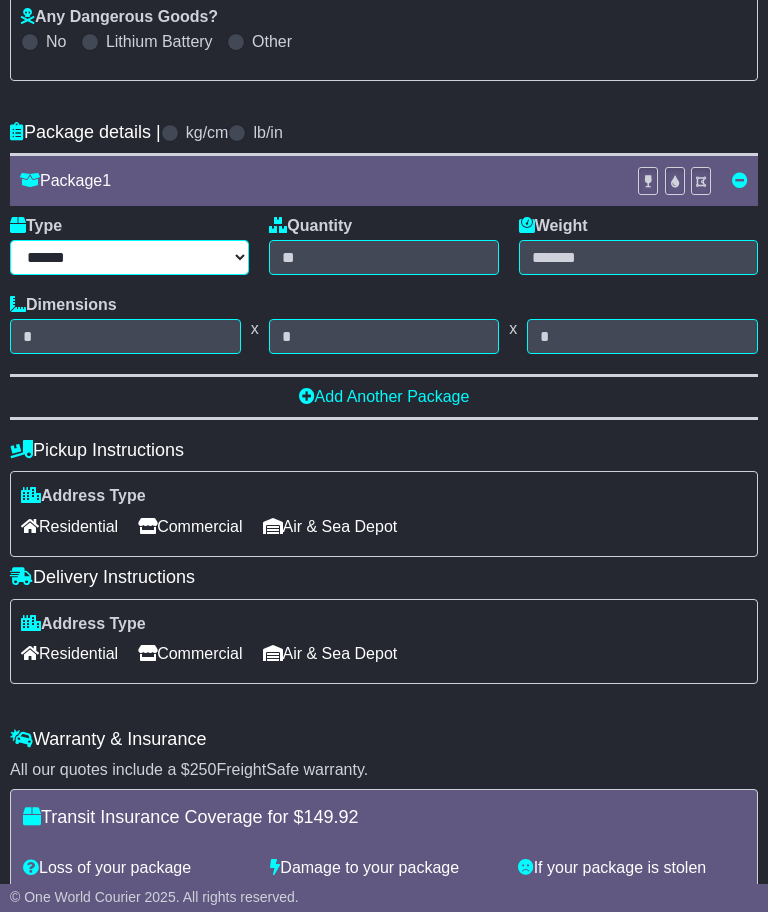 scroll, scrollTop: 521, scrollLeft: 0, axis: vertical 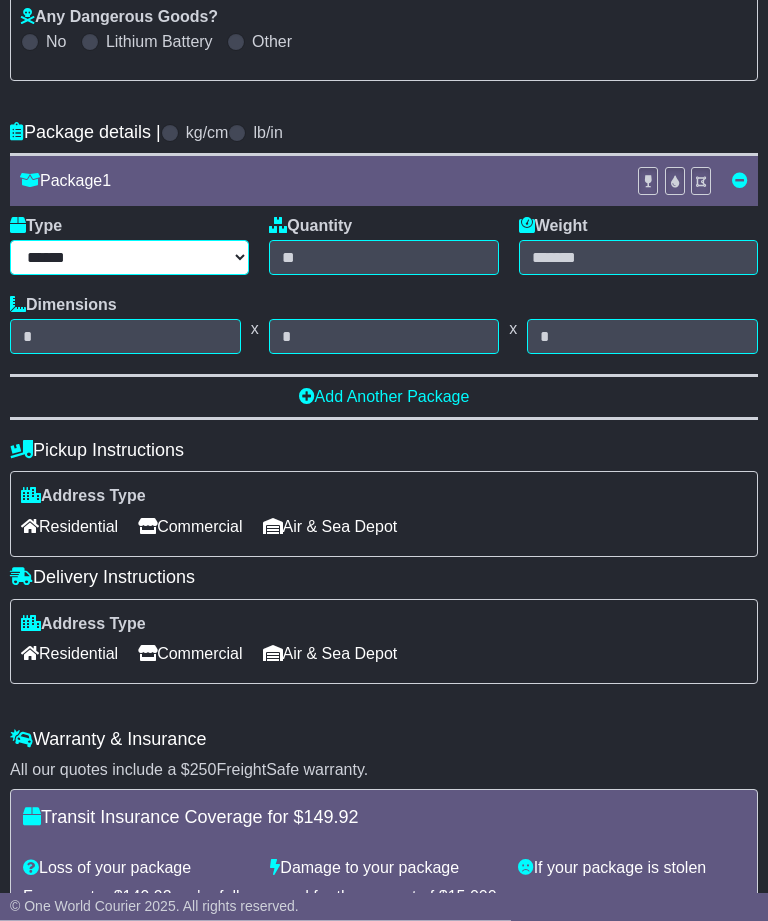 click on "****** ****** *** ******** ***** **** **** ****** *** *******" at bounding box center [129, 258] 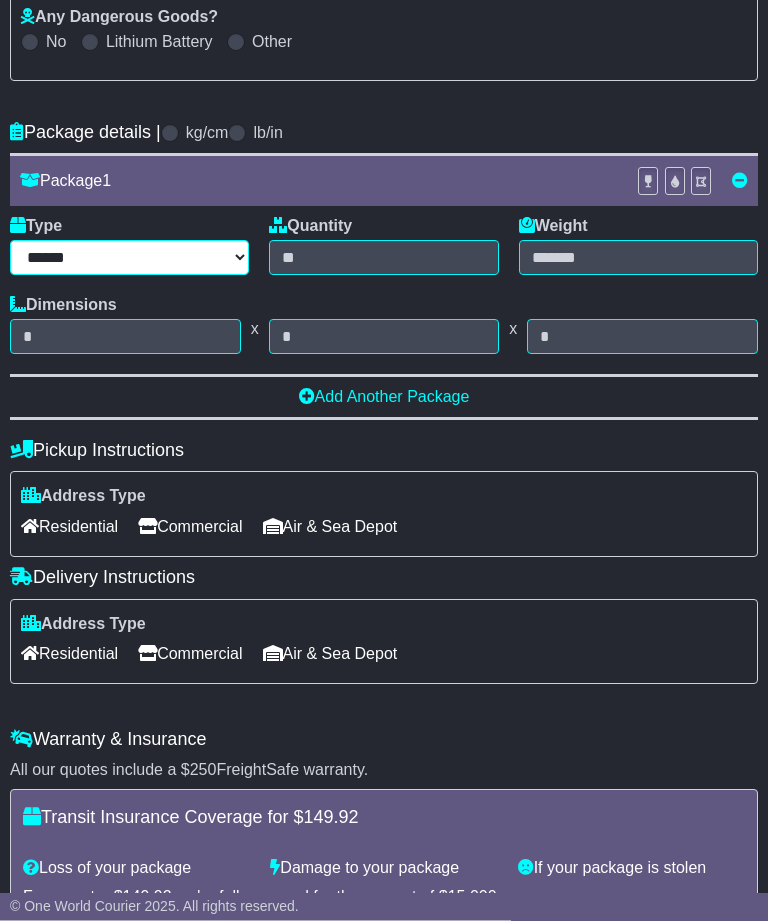 scroll, scrollTop: 522, scrollLeft: 0, axis: vertical 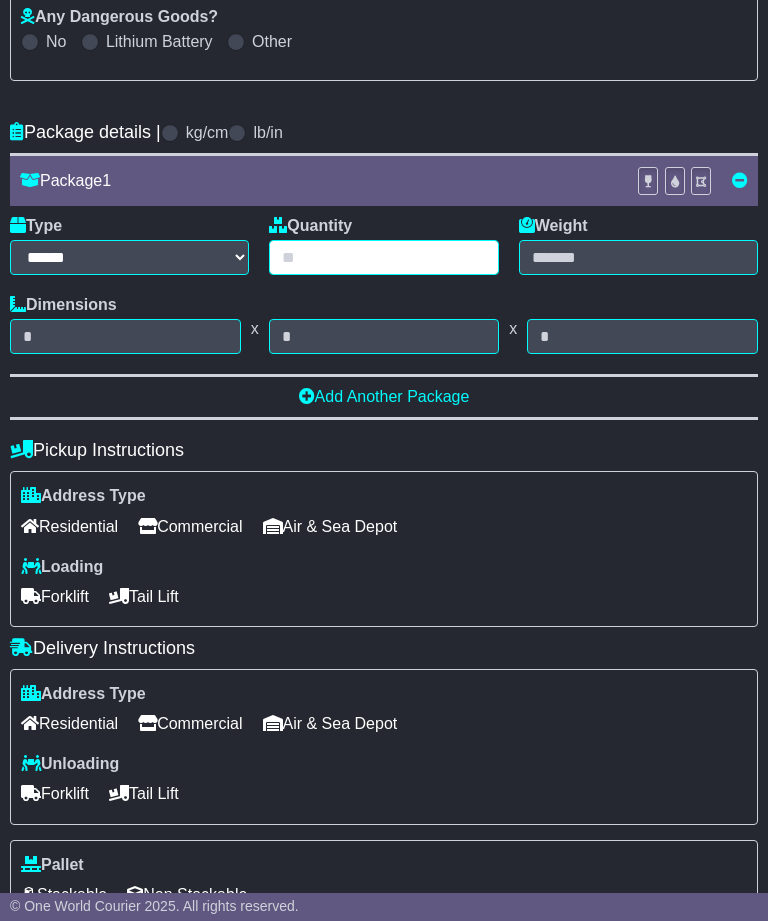 click at bounding box center (383, 257) 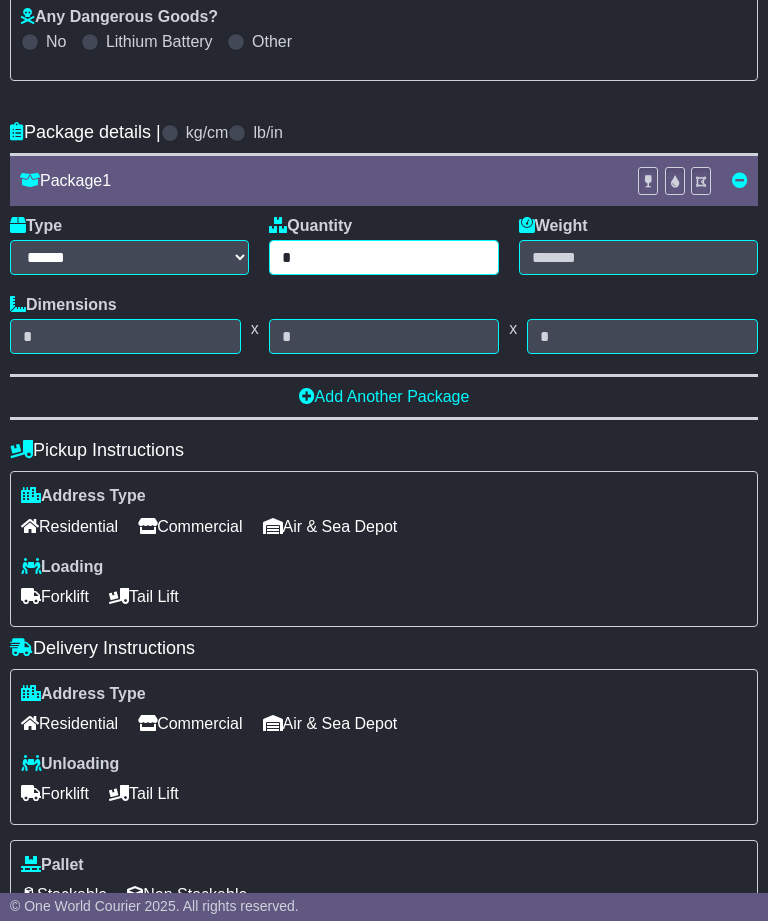 type on "*" 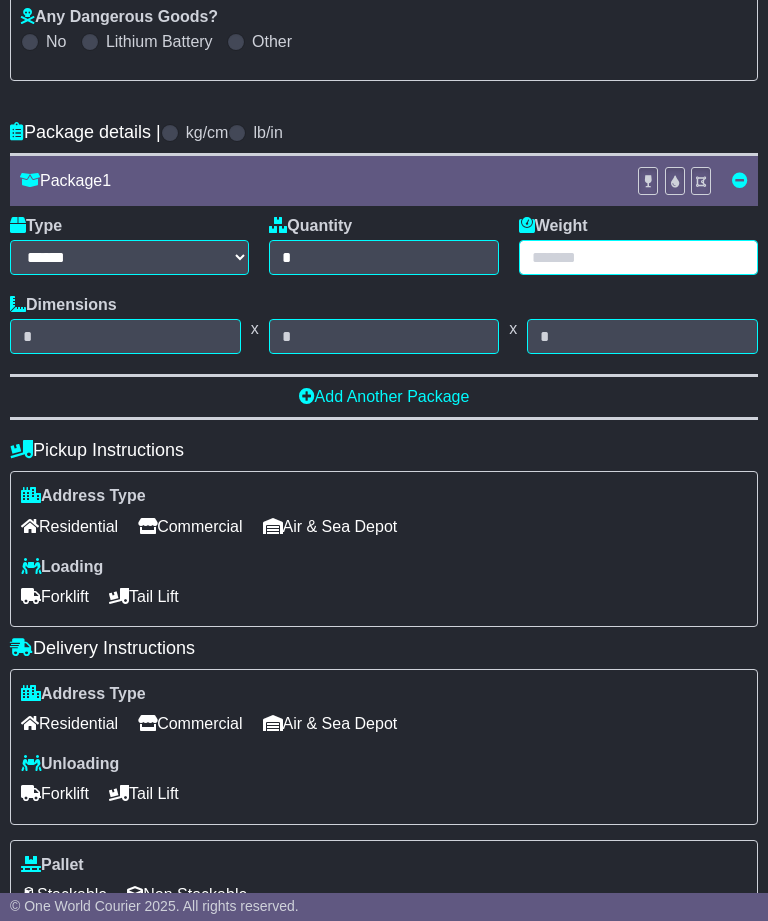 click at bounding box center (638, 257) 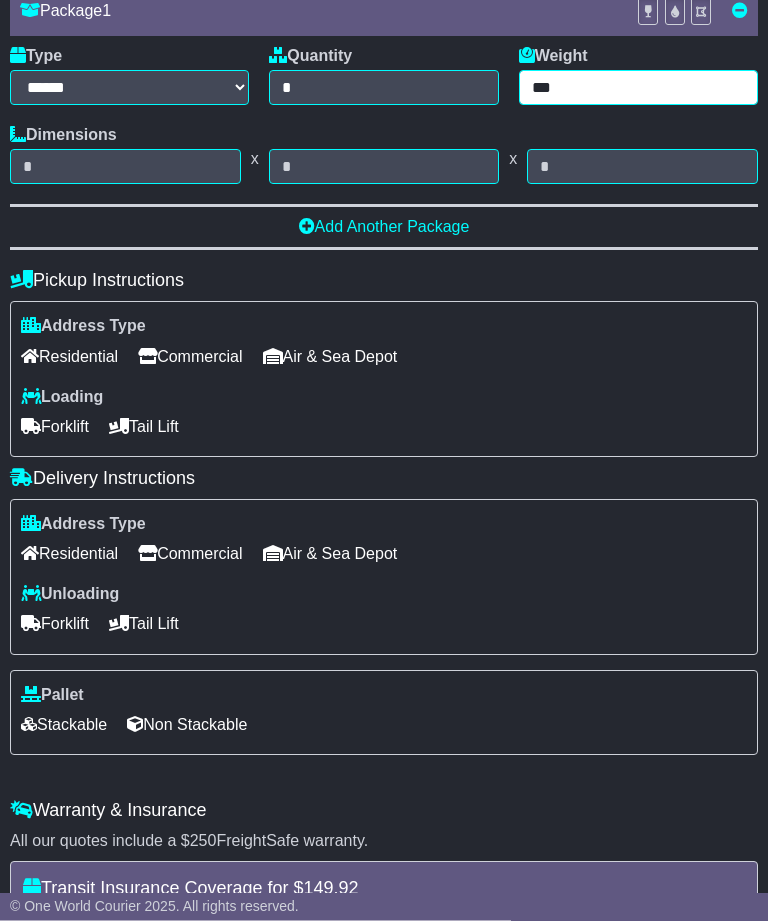 scroll, scrollTop: 696, scrollLeft: 0, axis: vertical 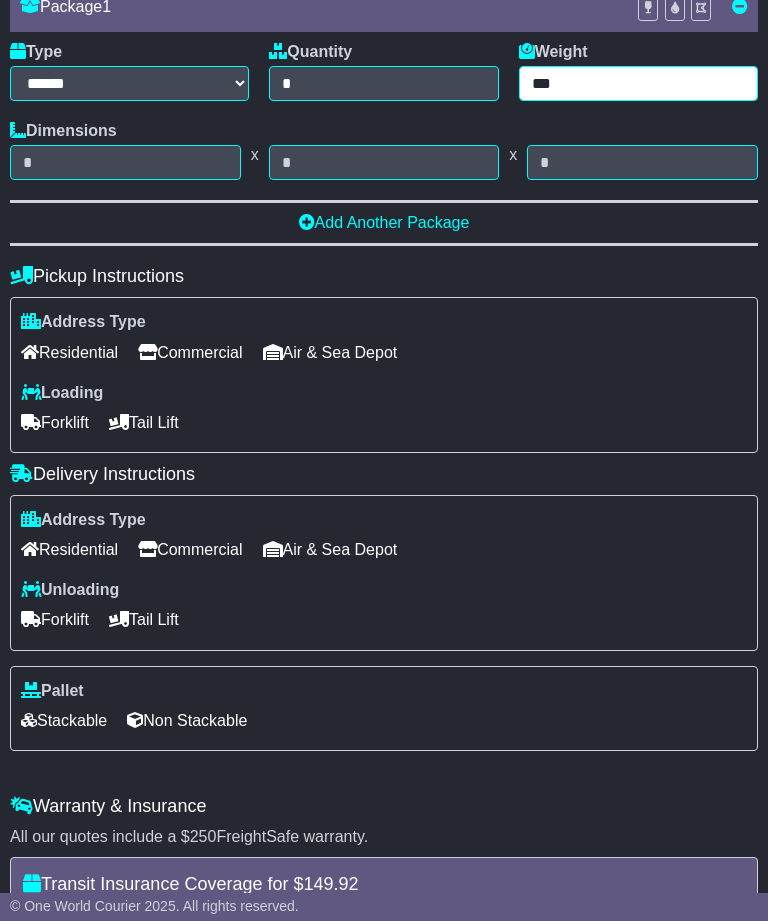 type on "***" 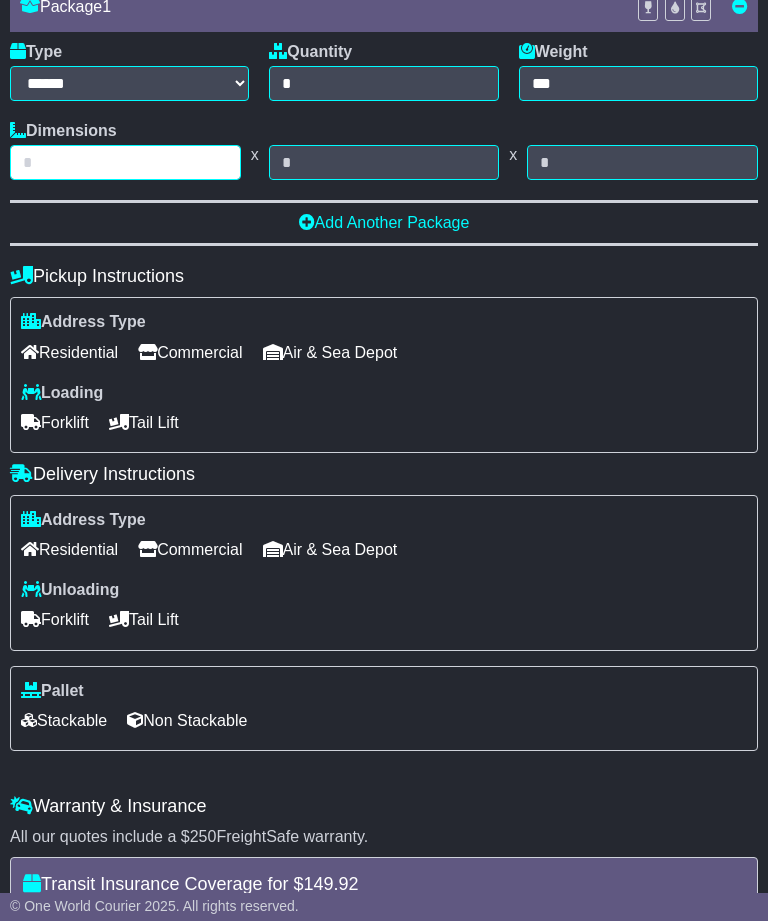 click at bounding box center [125, 162] 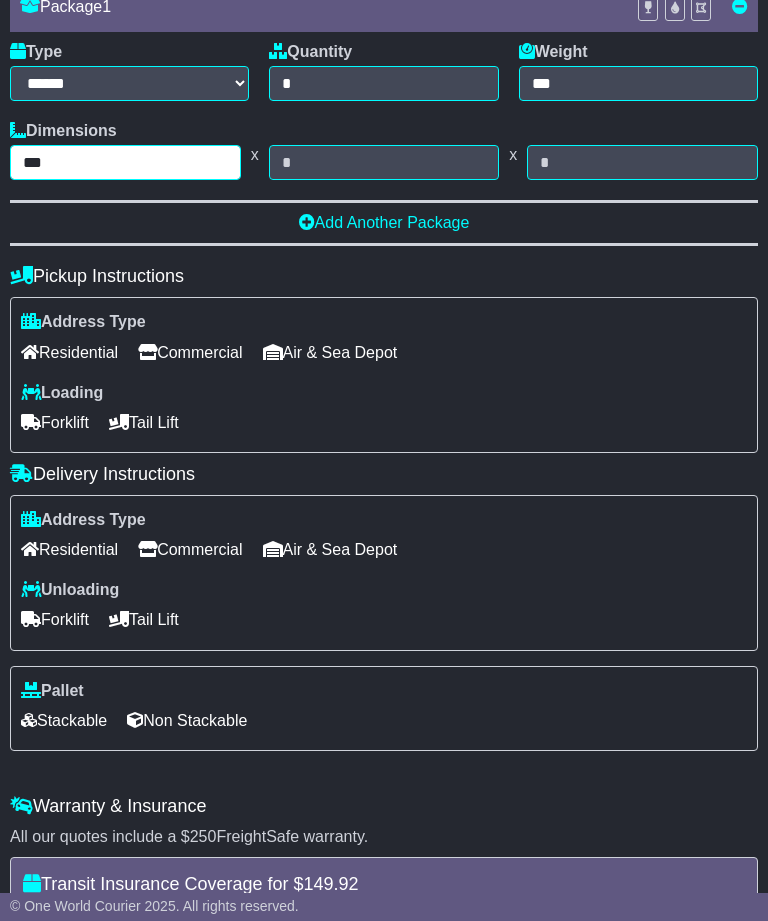 type on "***" 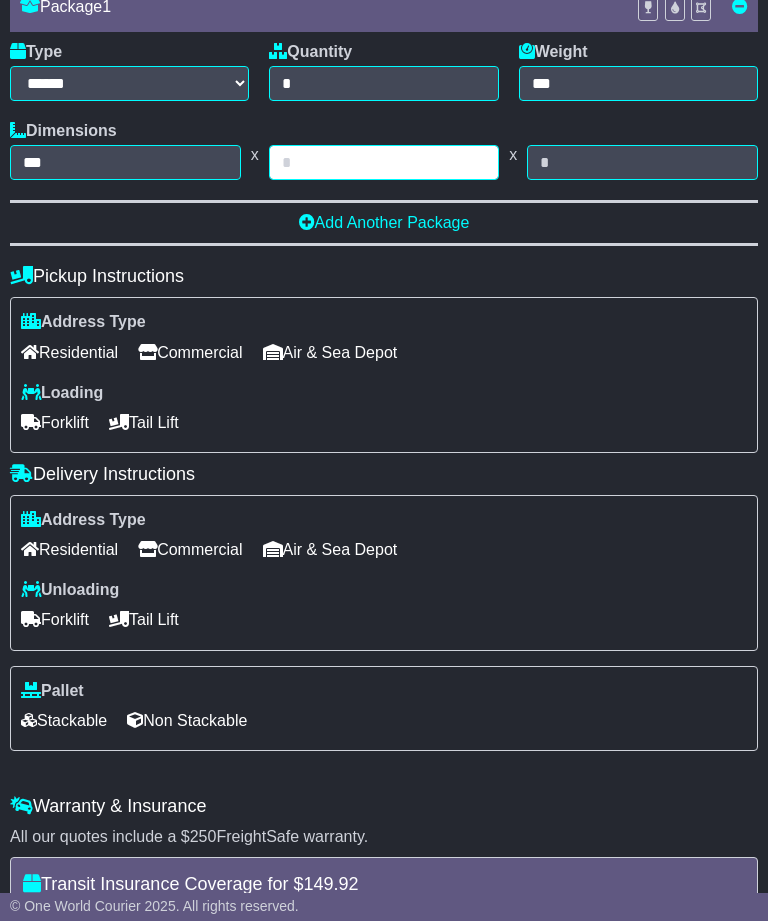 click at bounding box center (384, 162) 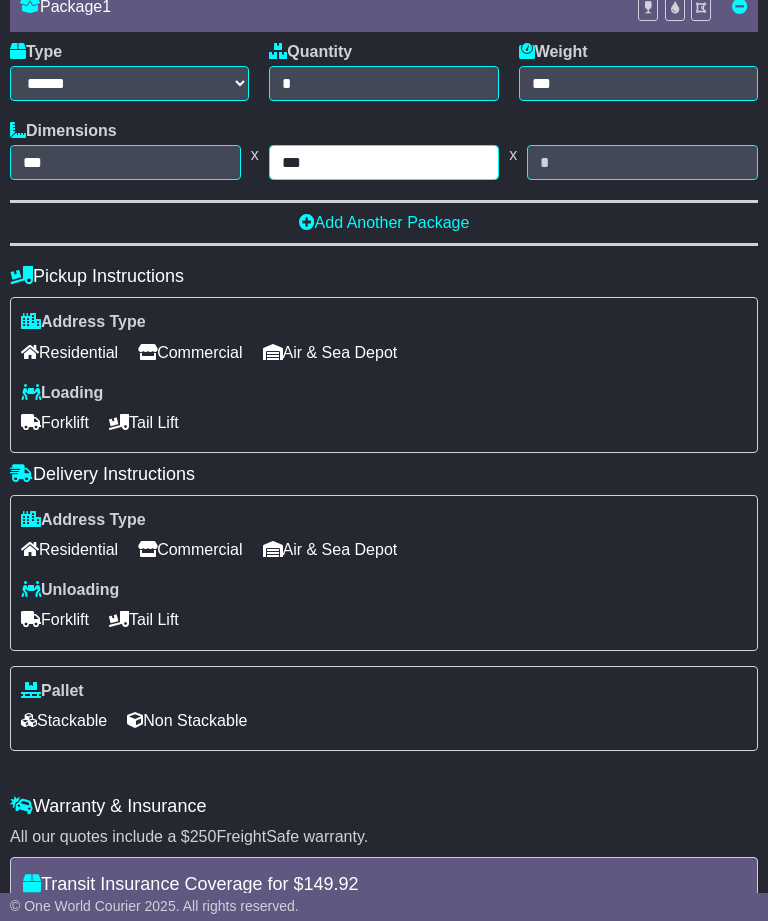 type on "***" 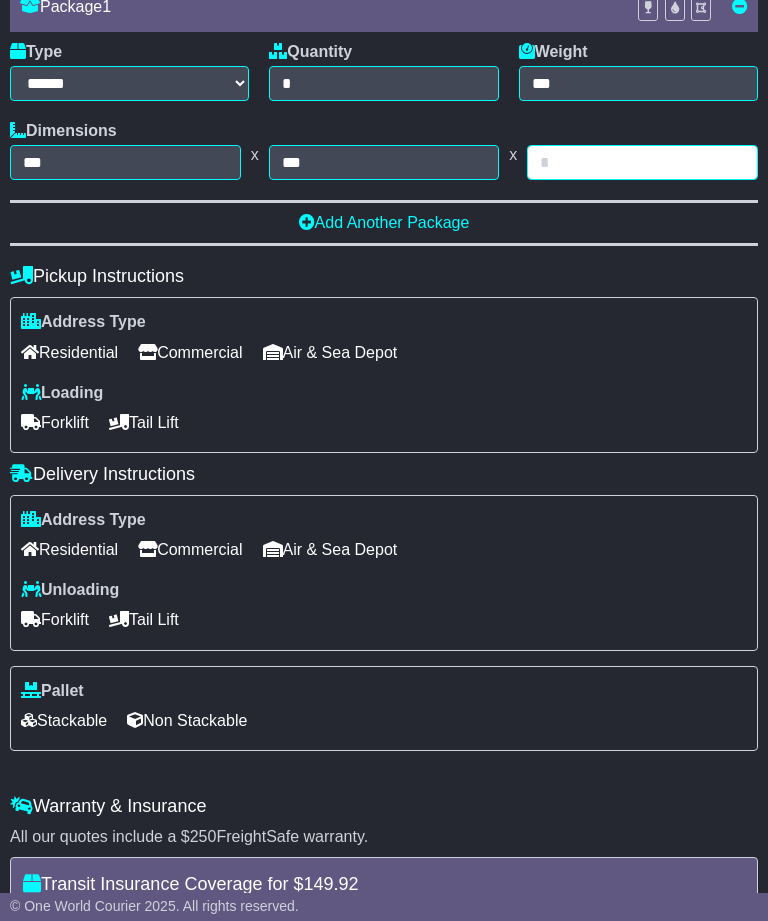 click at bounding box center (642, 162) 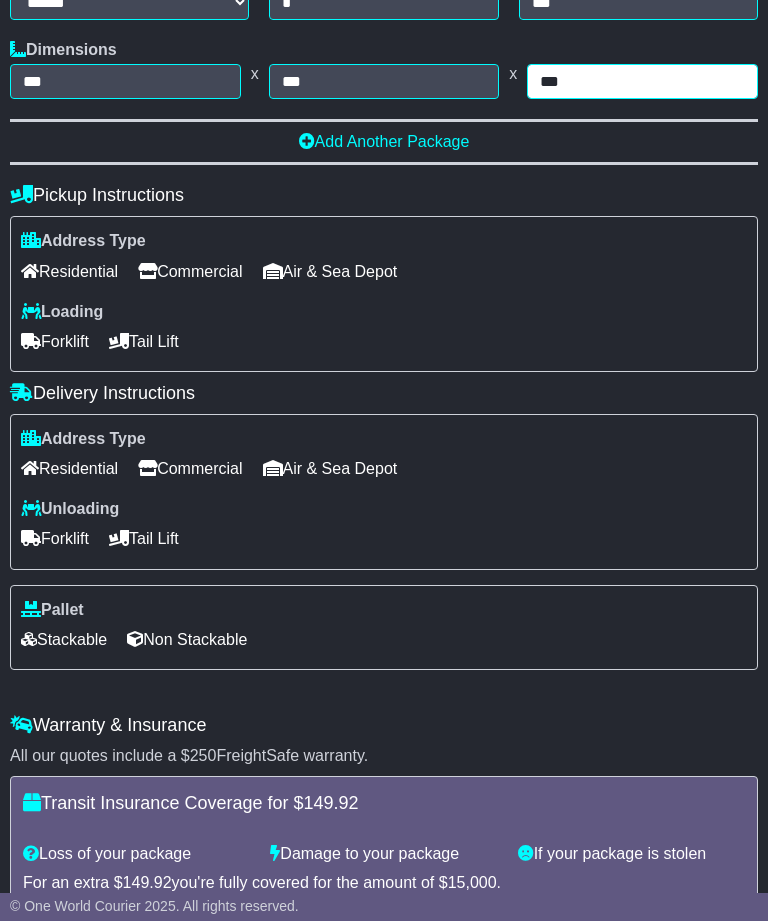 scroll, scrollTop: 787, scrollLeft: 0, axis: vertical 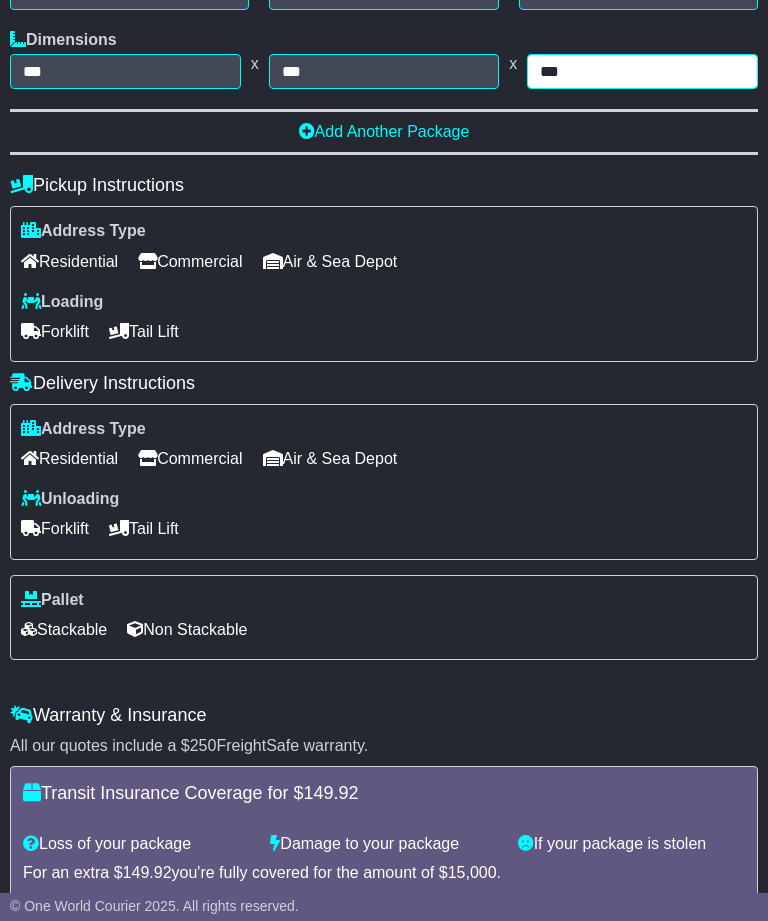 type on "***" 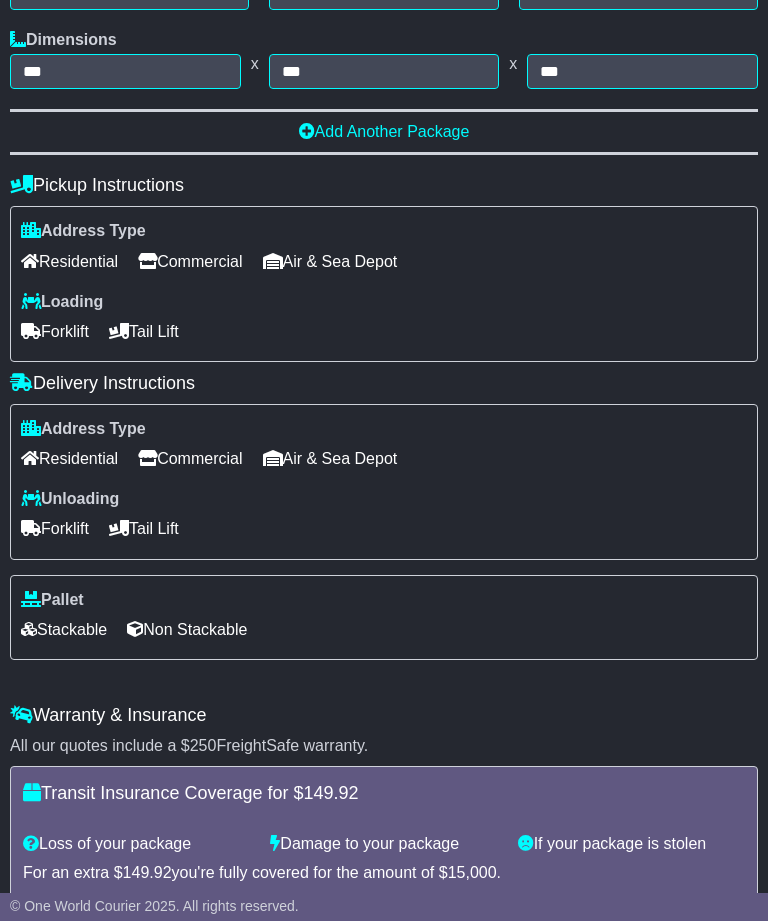 click on "Commercial" at bounding box center (190, 261) 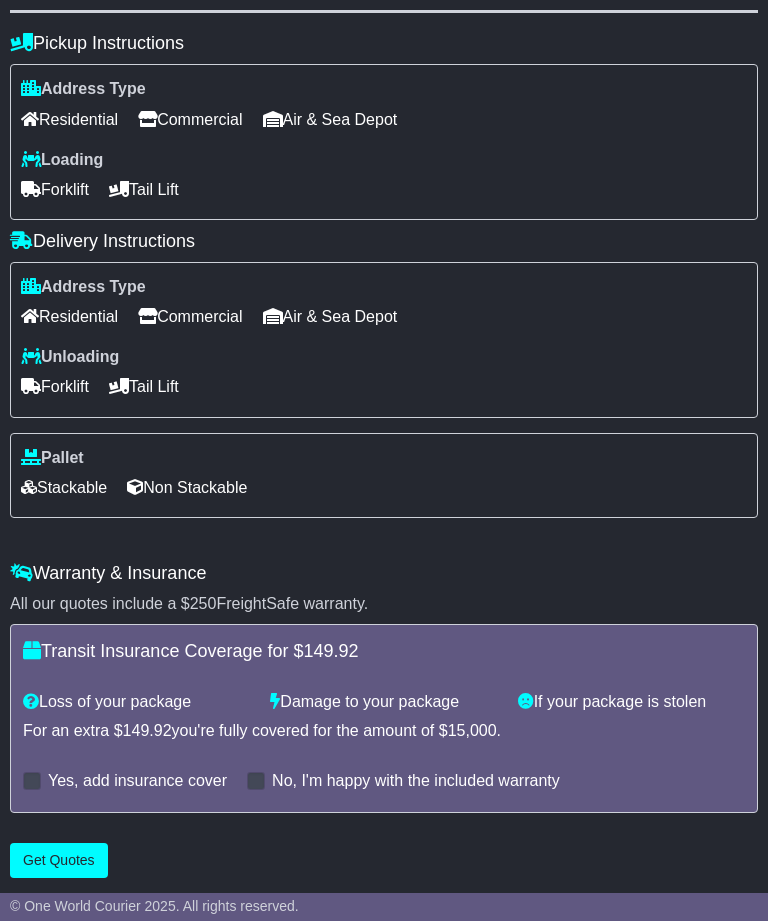 scroll, scrollTop: 960, scrollLeft: 0, axis: vertical 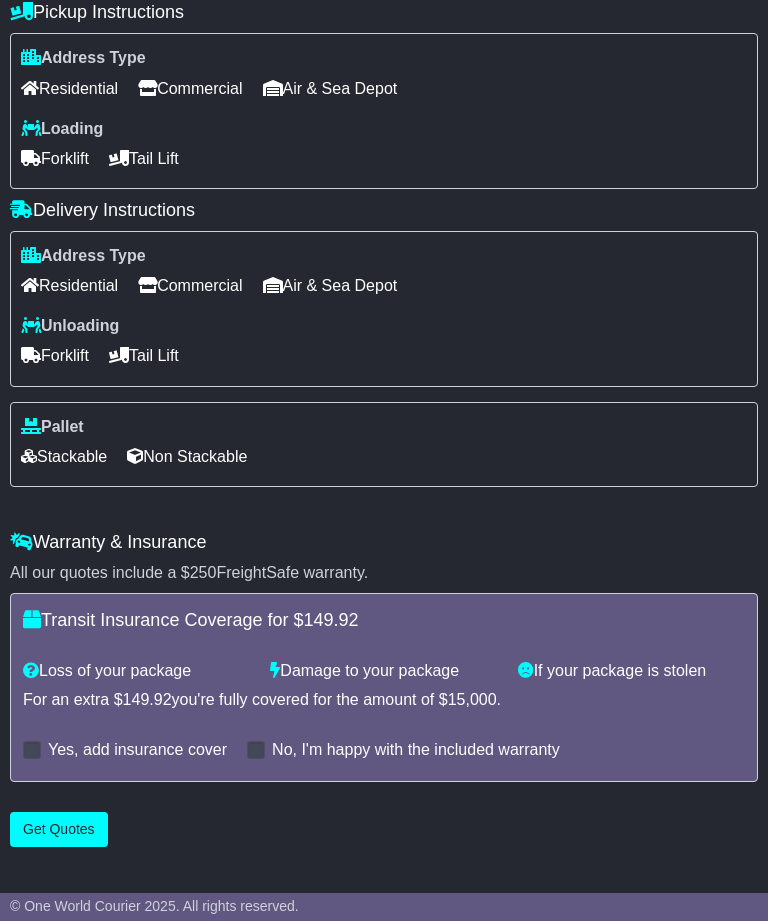 click on "Get Quotes" at bounding box center [59, 829] 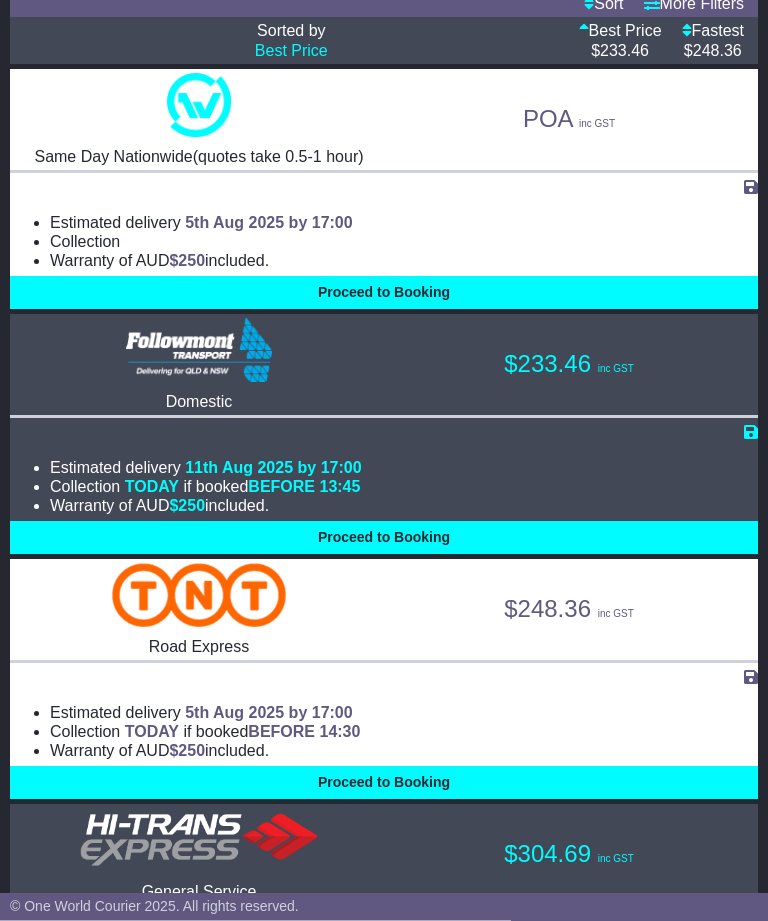 scroll, scrollTop: 376, scrollLeft: 0, axis: vertical 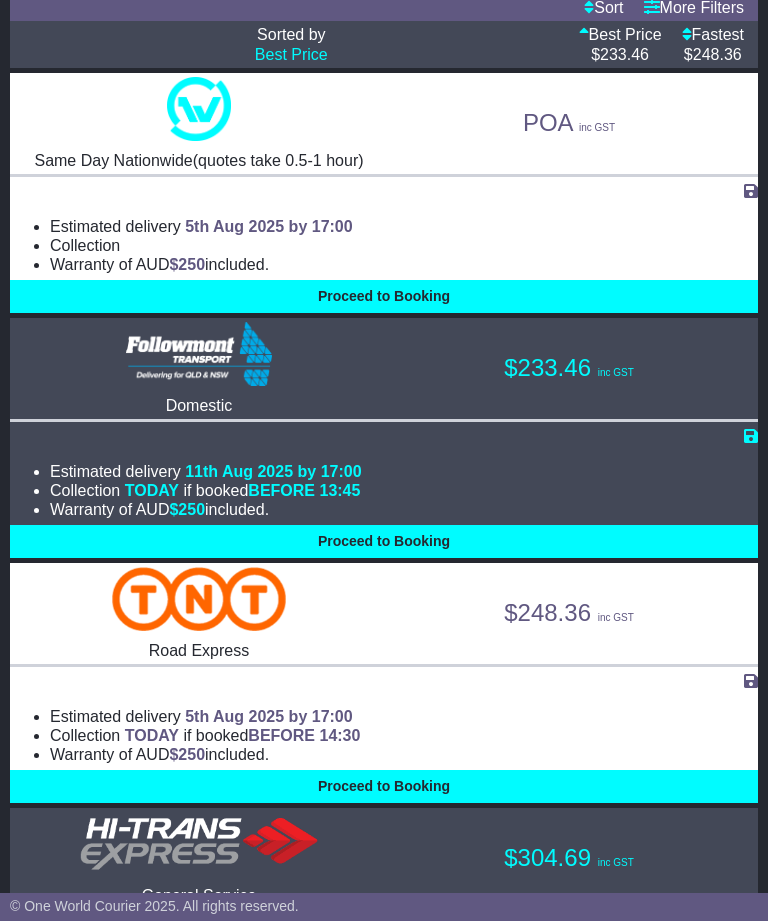 click on "Proceed to Booking" at bounding box center [384, 541] 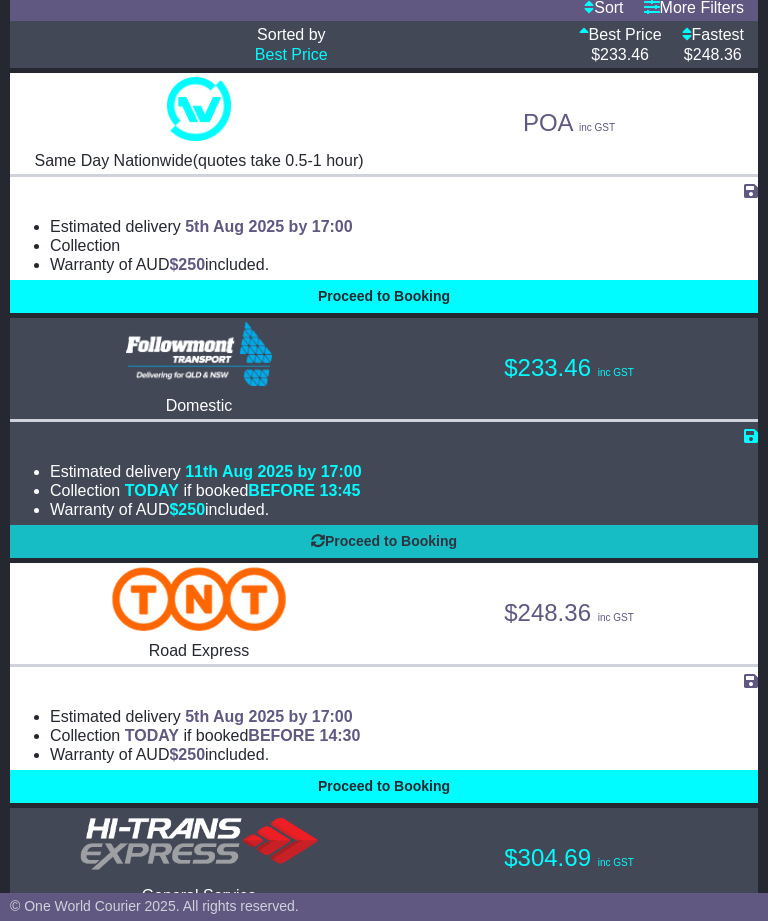 select on "*****" 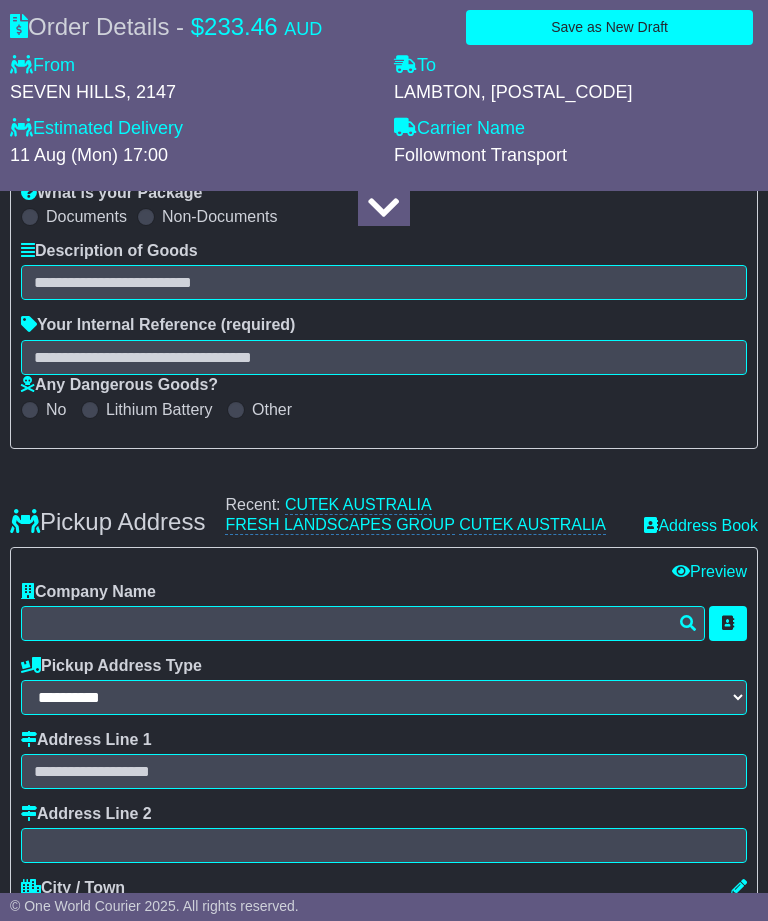 scroll, scrollTop: 312, scrollLeft: 0, axis: vertical 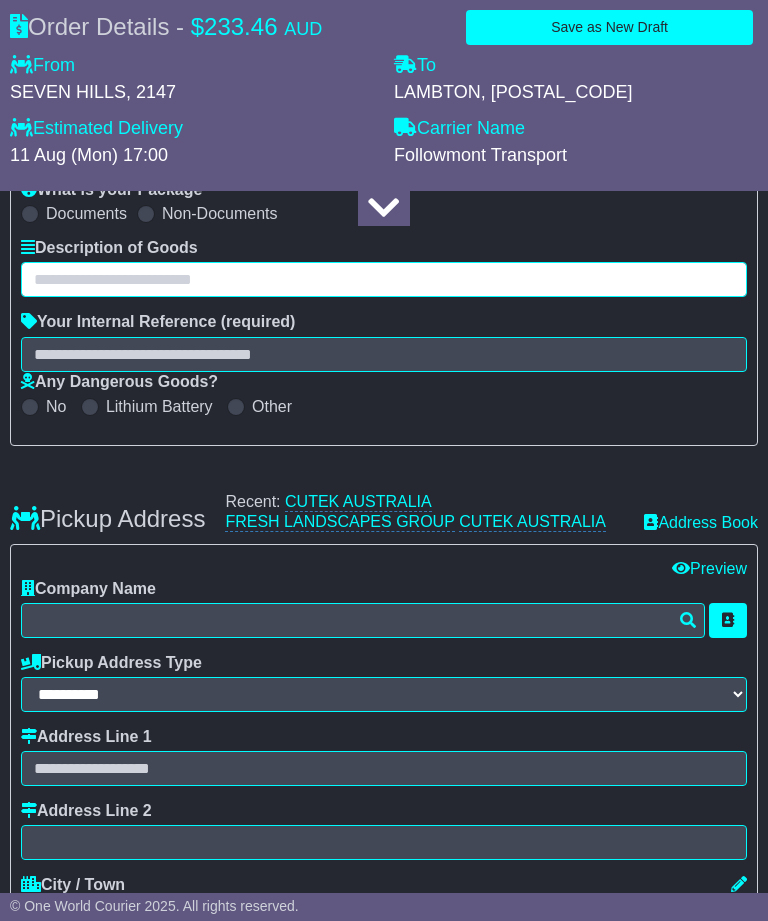 click at bounding box center [384, 279] 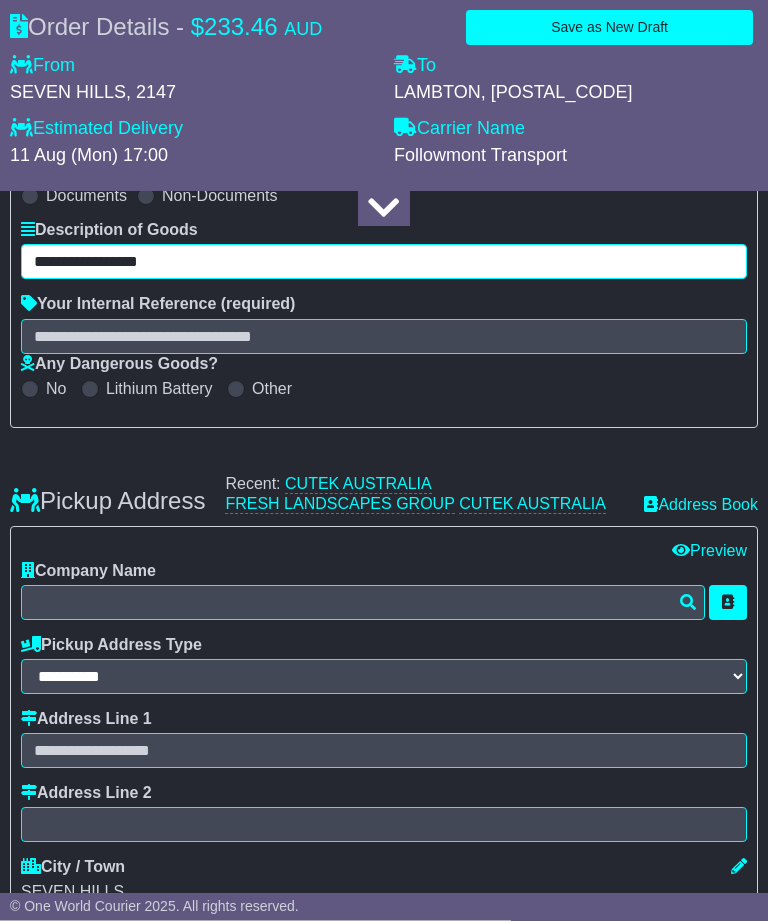 type on "**********" 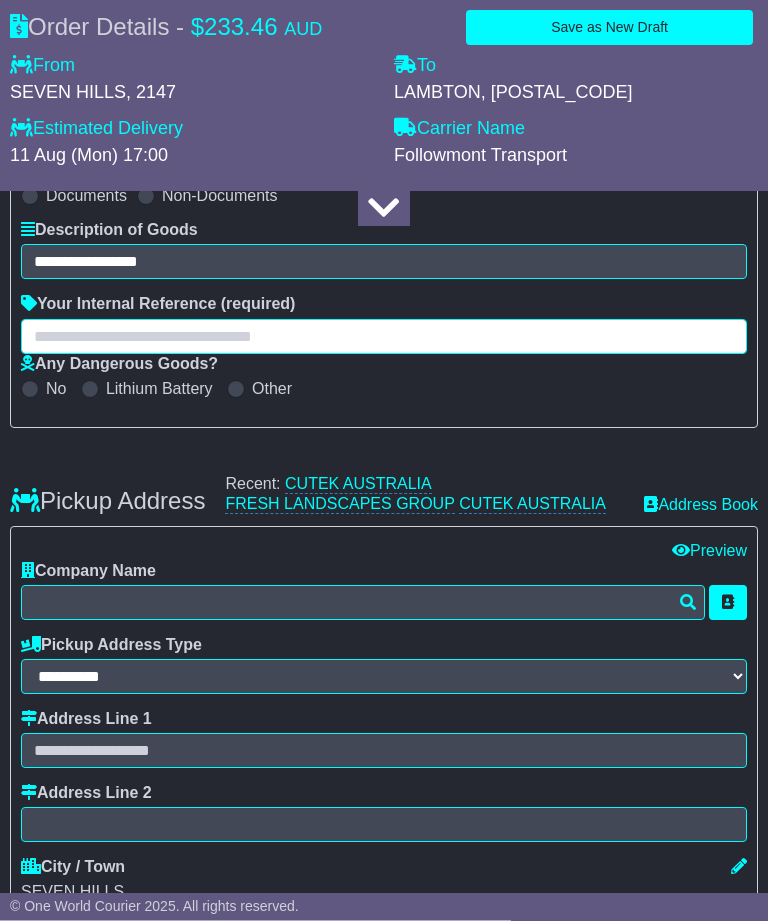 click at bounding box center (384, 337) 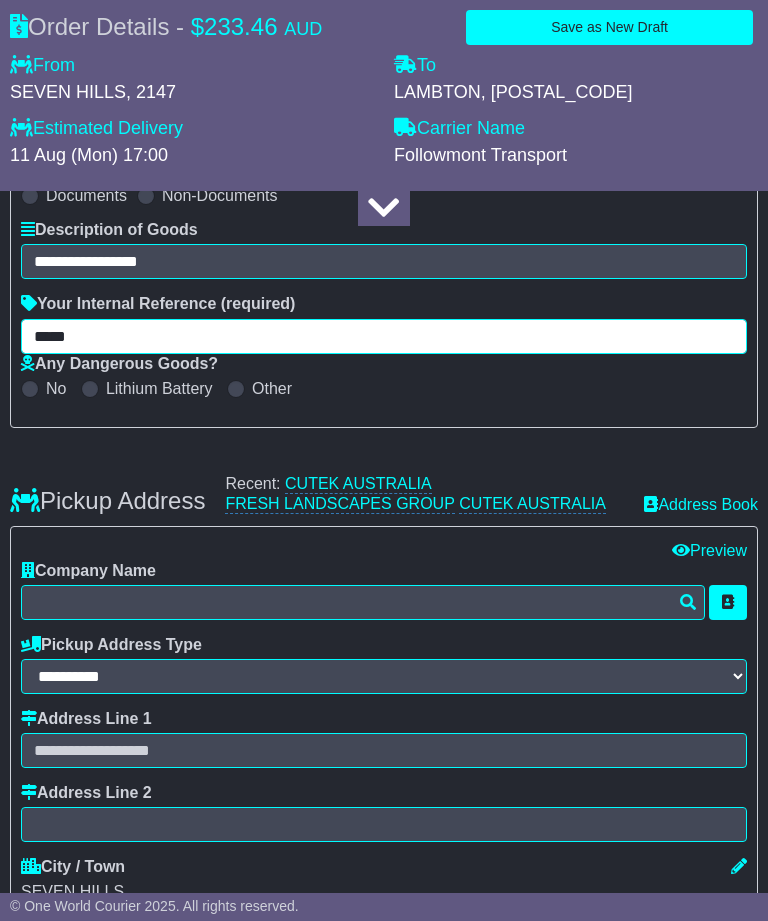 type on "*****" 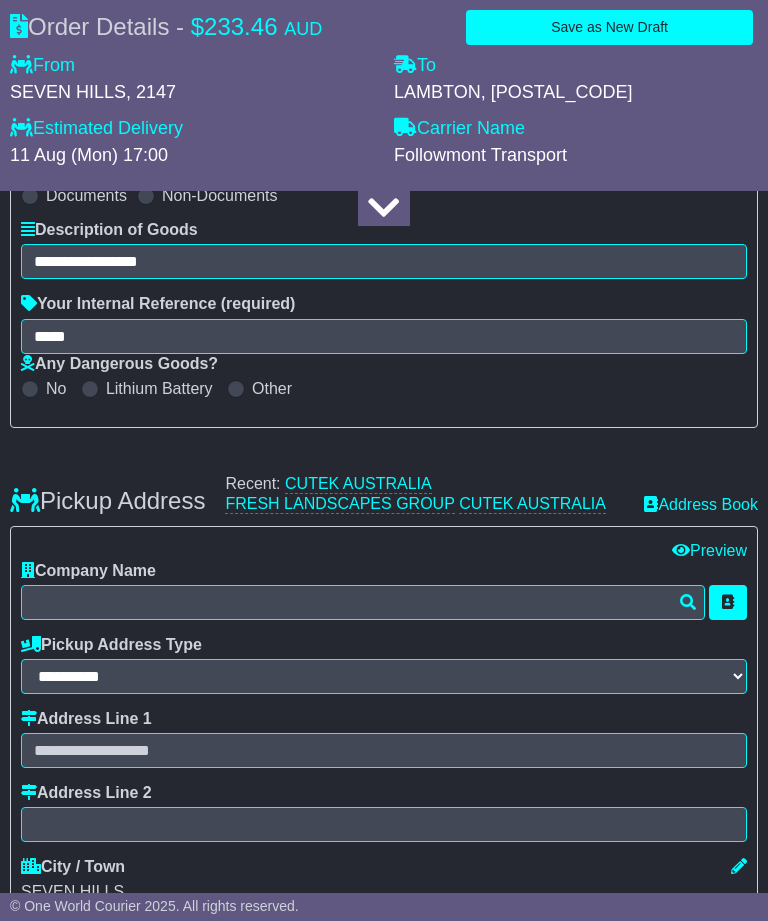 click on "CUTEK AUSTRALIA" at bounding box center [358, 484] 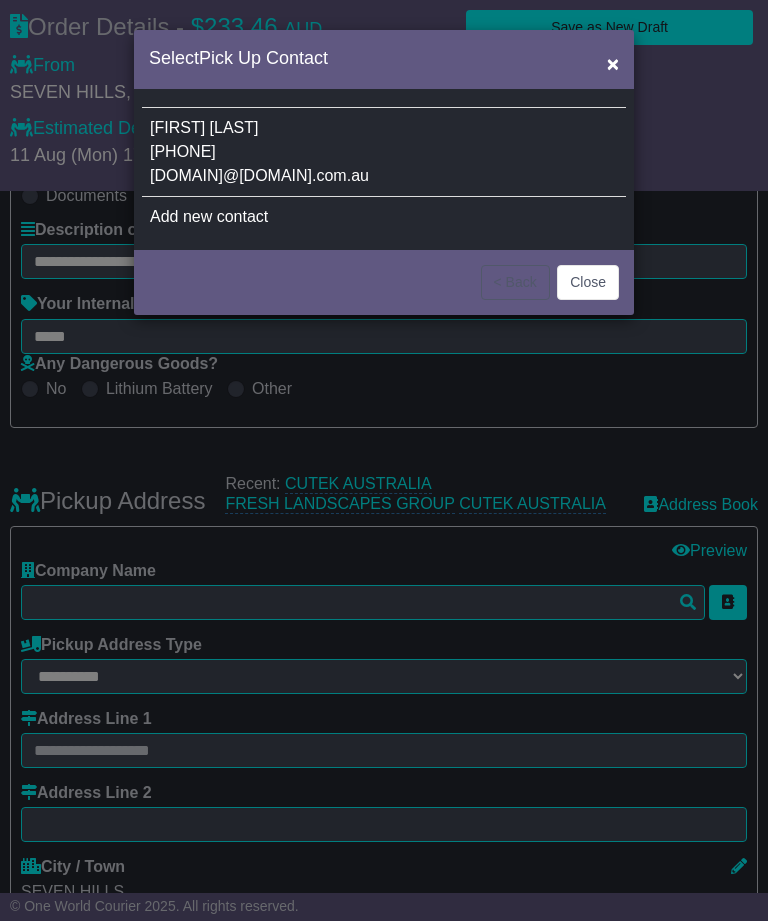 click on "0451433512" at bounding box center (183, 151) 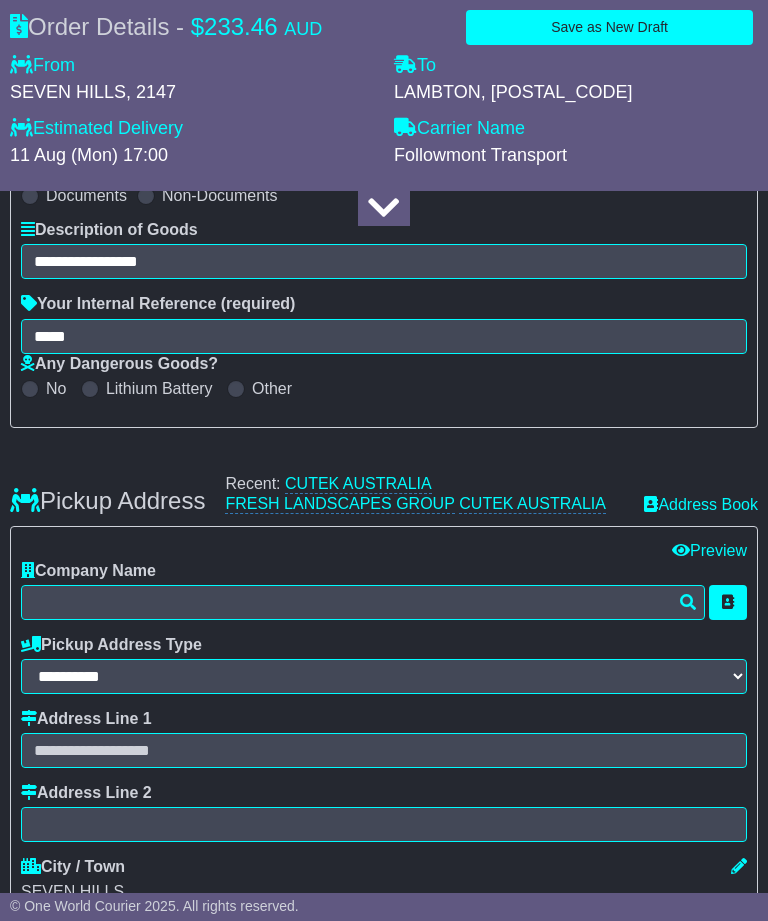 type on "**********" 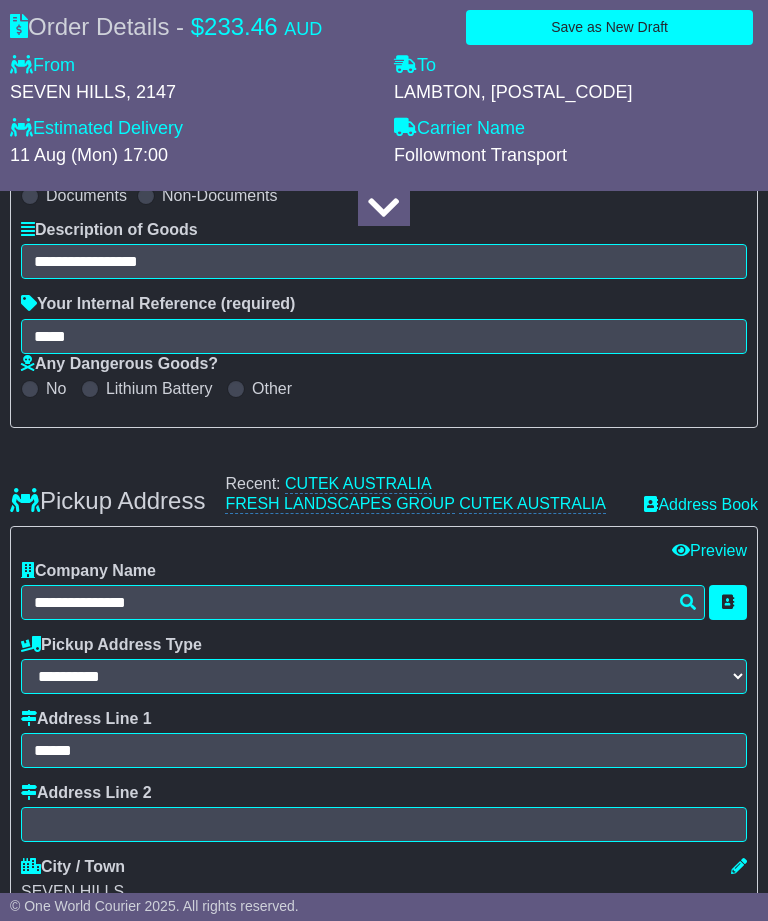 type on "**********" 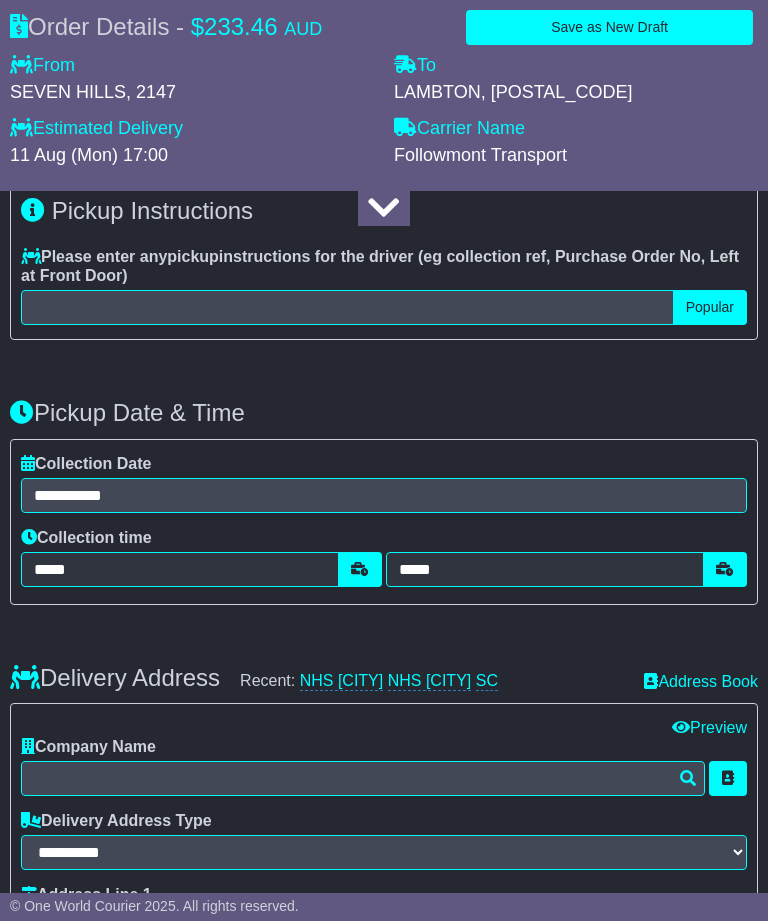 scroll, scrollTop: 1409, scrollLeft: 0, axis: vertical 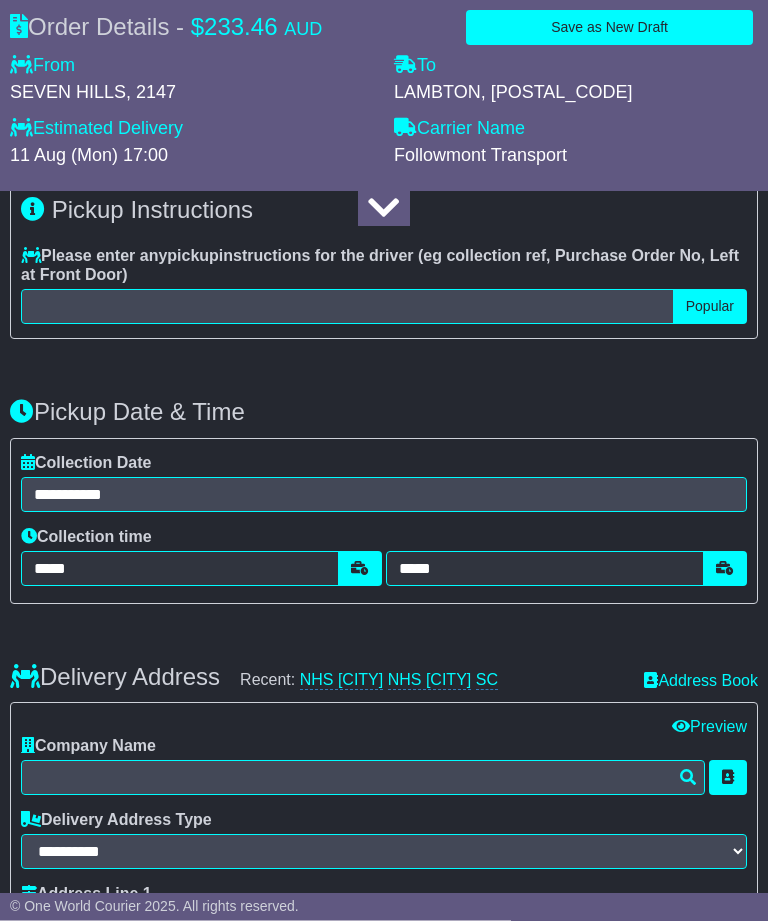 click on "NHS Lambton" at bounding box center [342, 681] 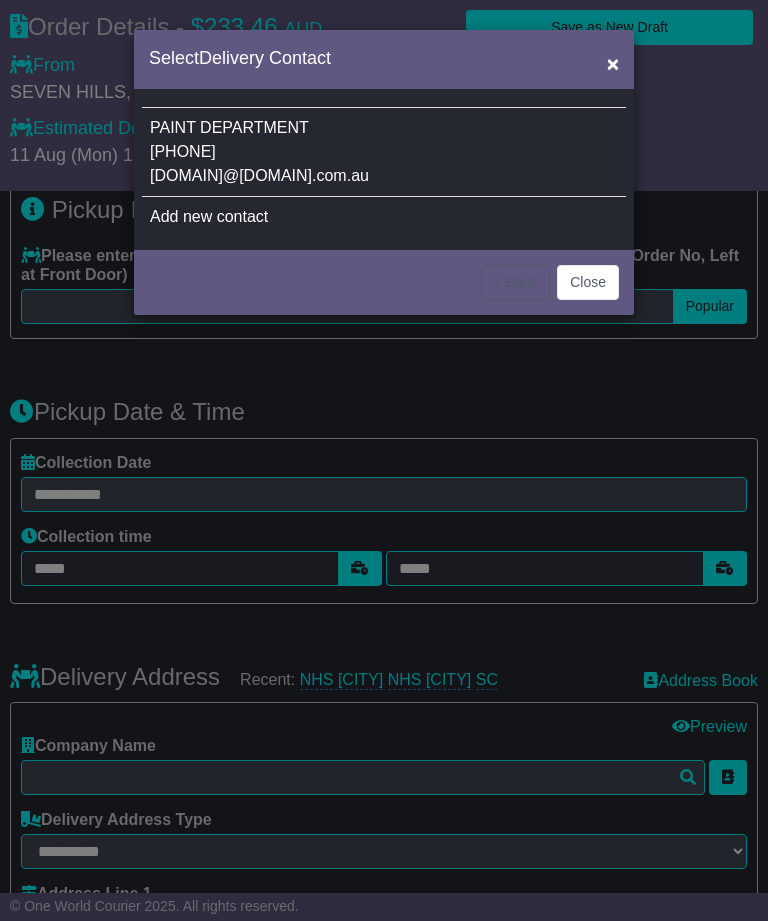 scroll, scrollTop: 1412, scrollLeft: 0, axis: vertical 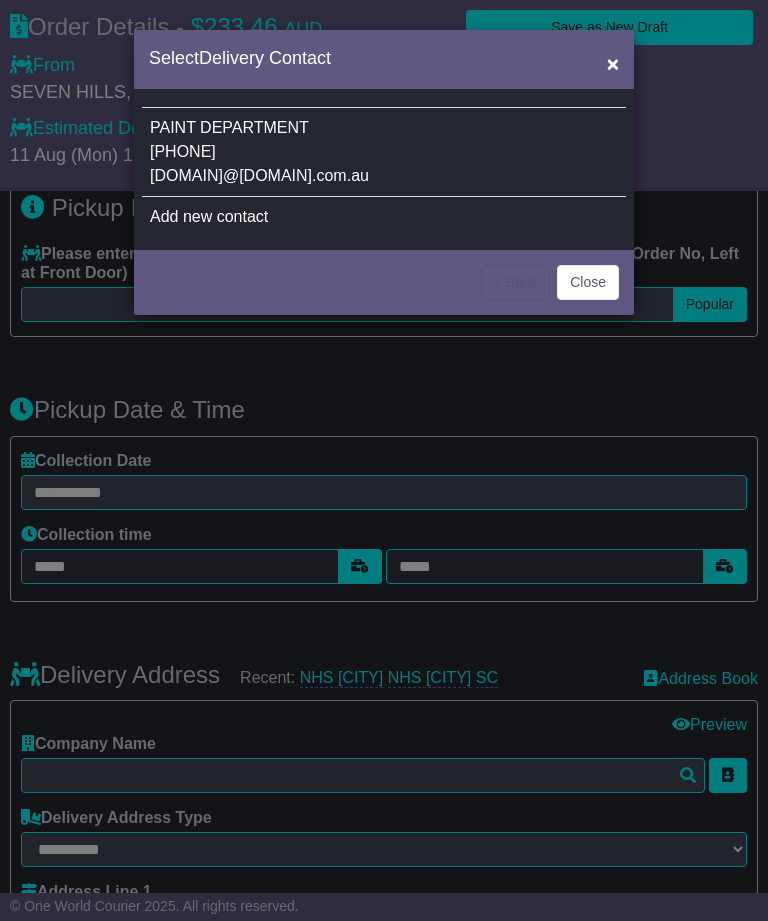 click on "nswdispatch@cutekaustralia.com.au" at bounding box center (259, 175) 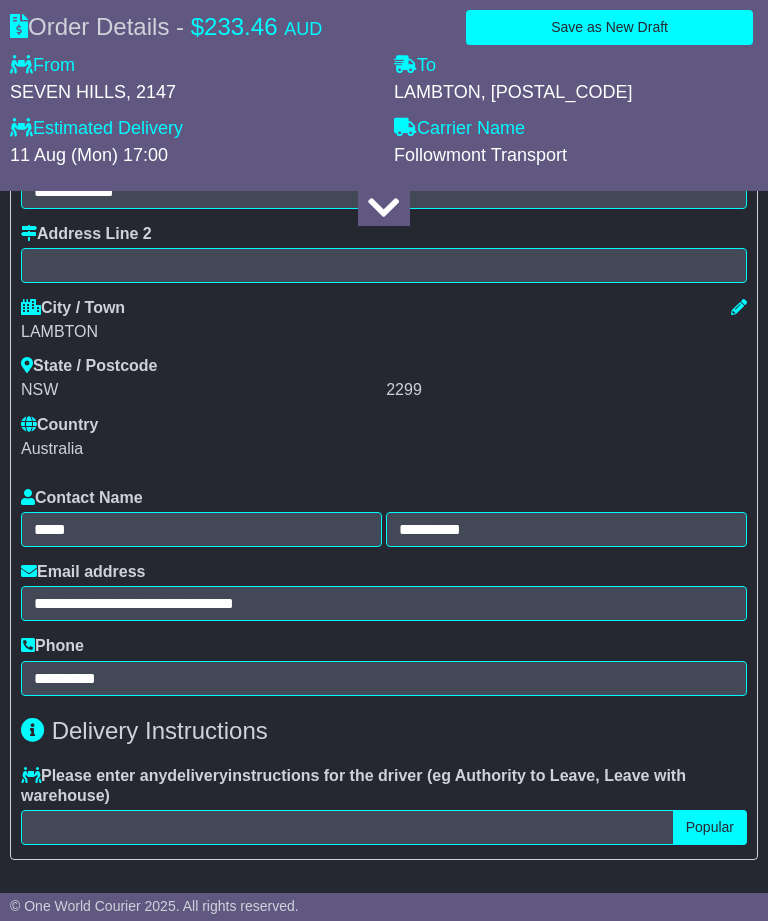 scroll, scrollTop: 2245, scrollLeft: 0, axis: vertical 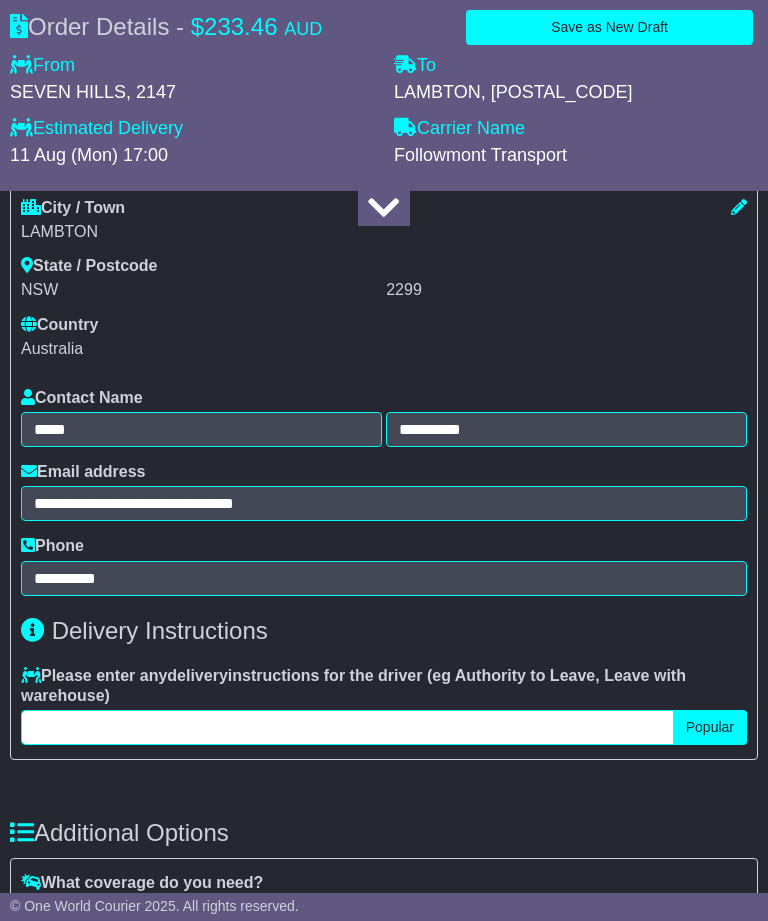 click at bounding box center (347, 727) 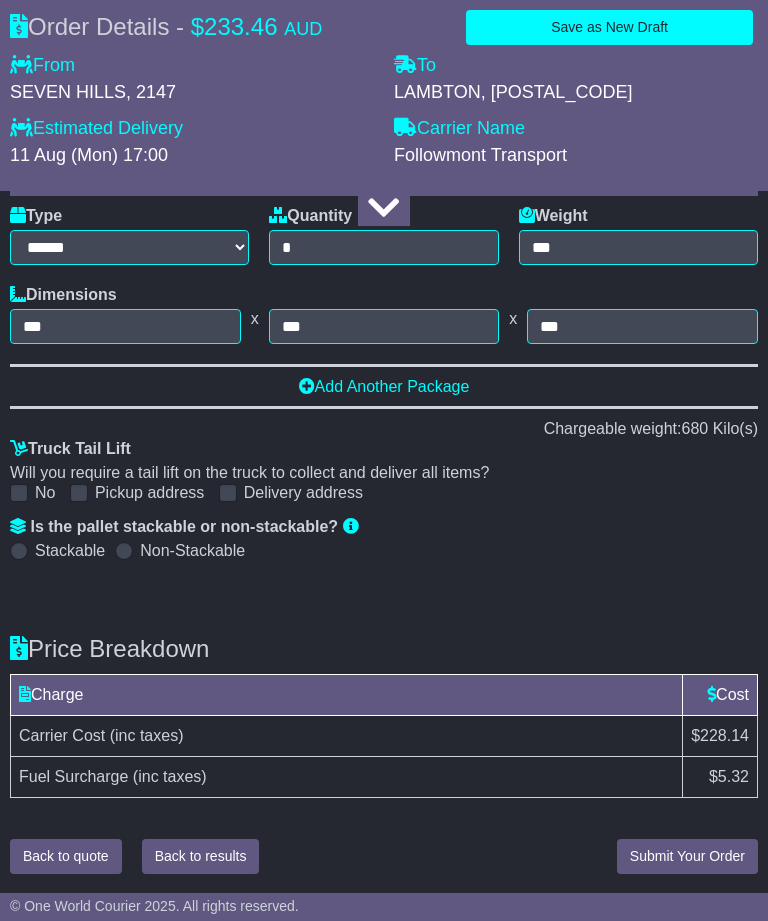 scroll, scrollTop: 3411, scrollLeft: 0, axis: vertical 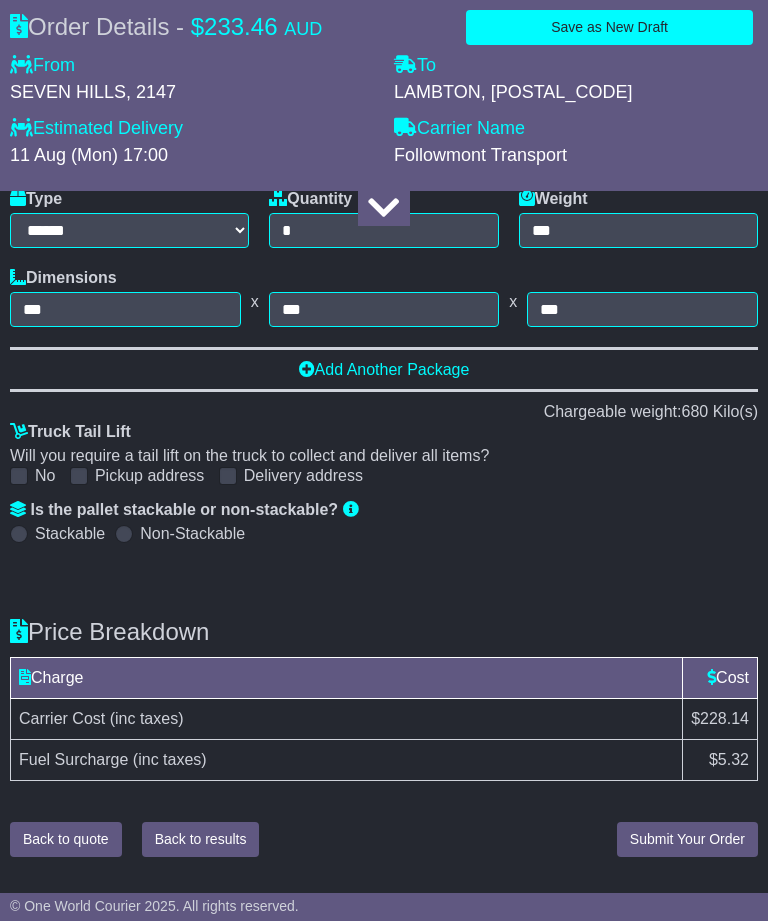 type on "**********" 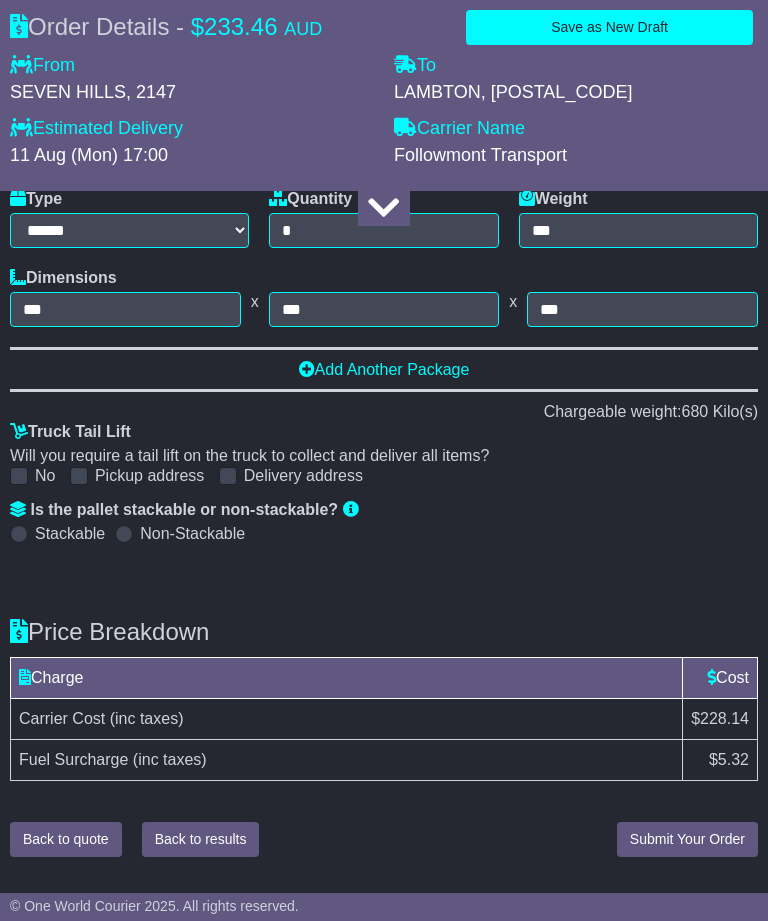 click on "Submit Your Order" at bounding box center (687, 839) 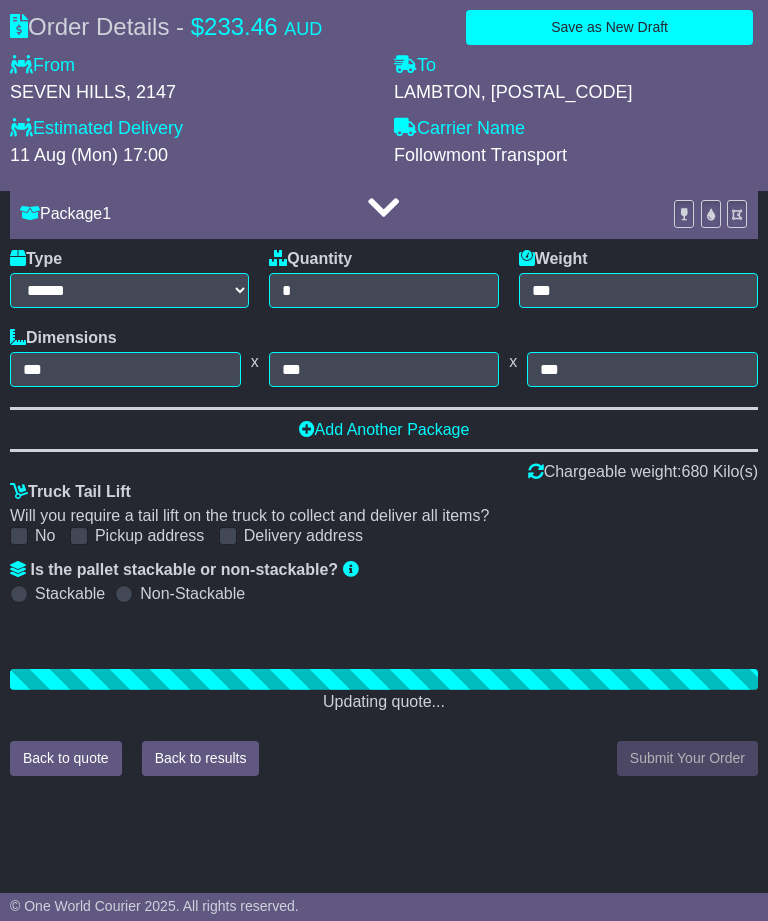 scroll, scrollTop: 3271, scrollLeft: 0, axis: vertical 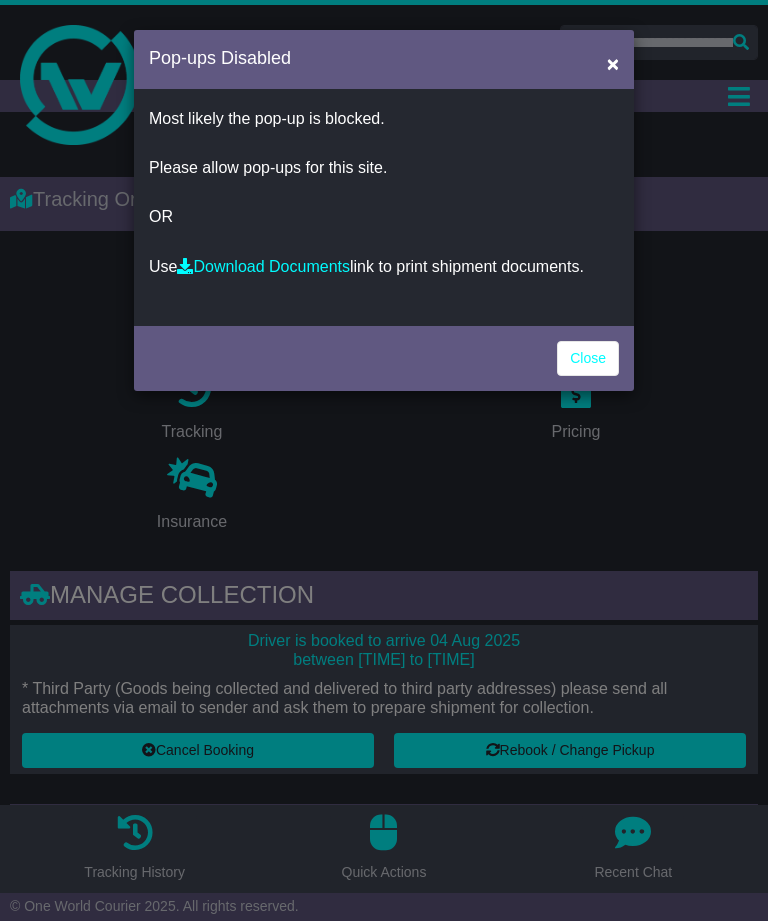 click on "Download Documents" at bounding box center (263, 266) 